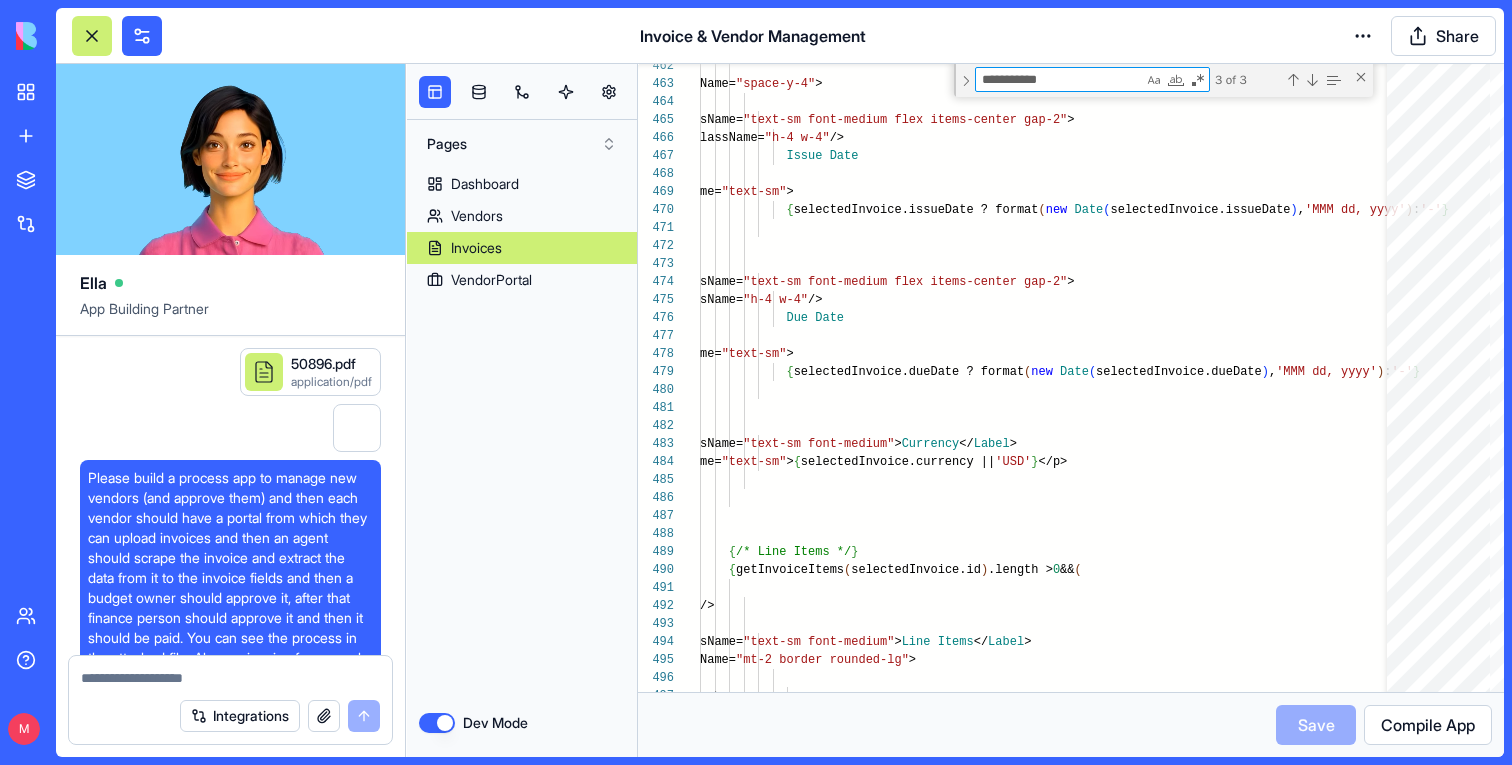 scroll, scrollTop: 0, scrollLeft: 0, axis: both 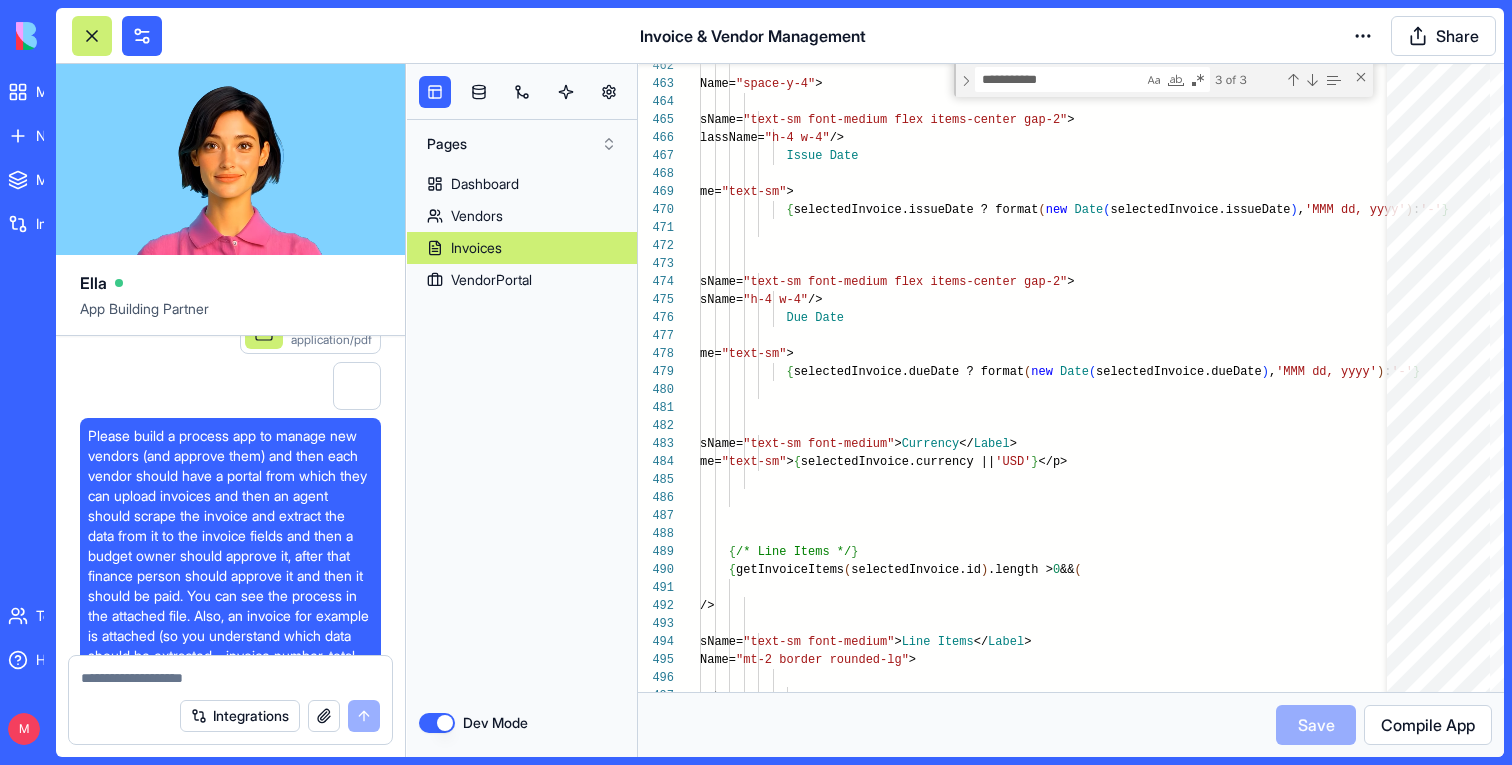 click on "Dev Mode" at bounding box center [437, 723] 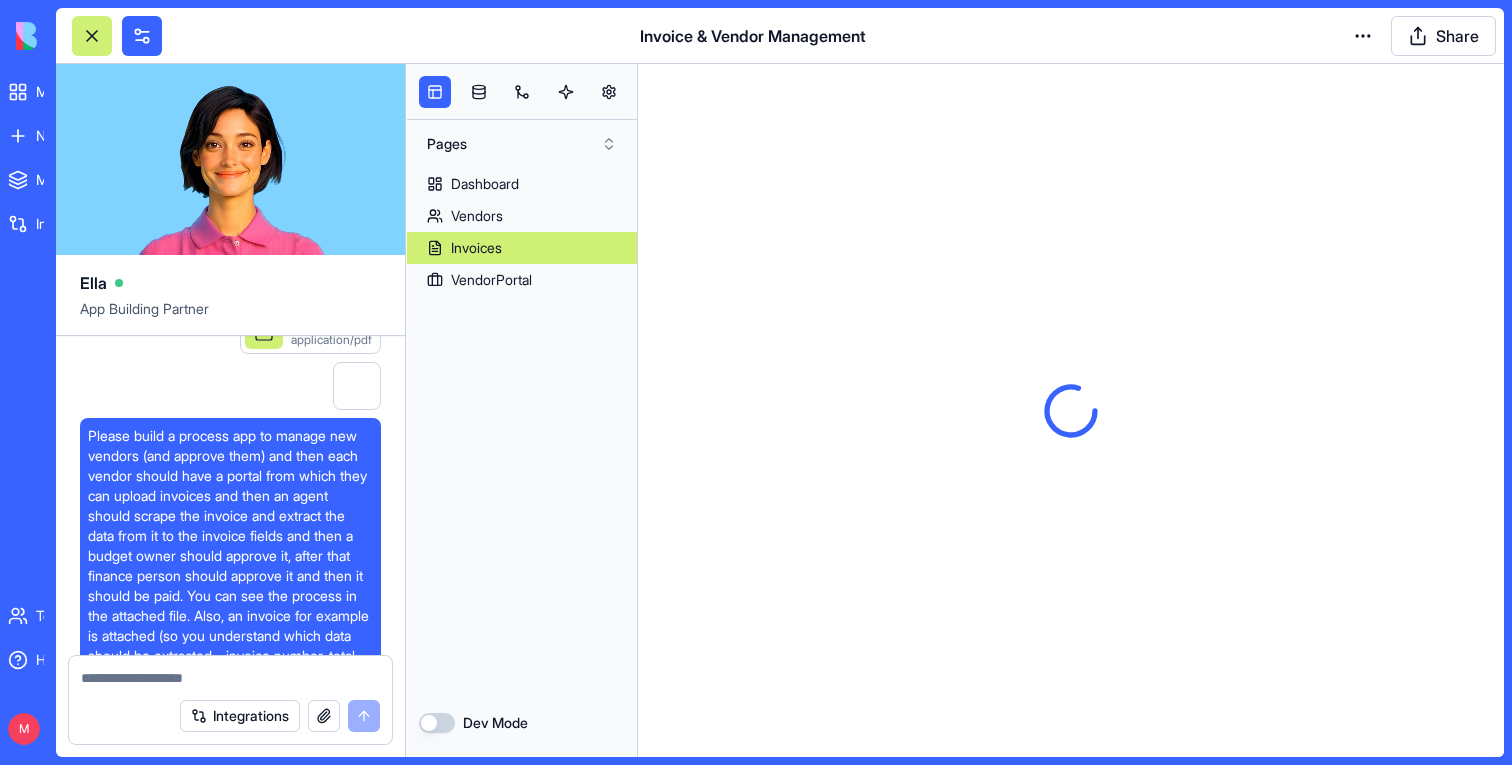 scroll, scrollTop: 0, scrollLeft: 0, axis: both 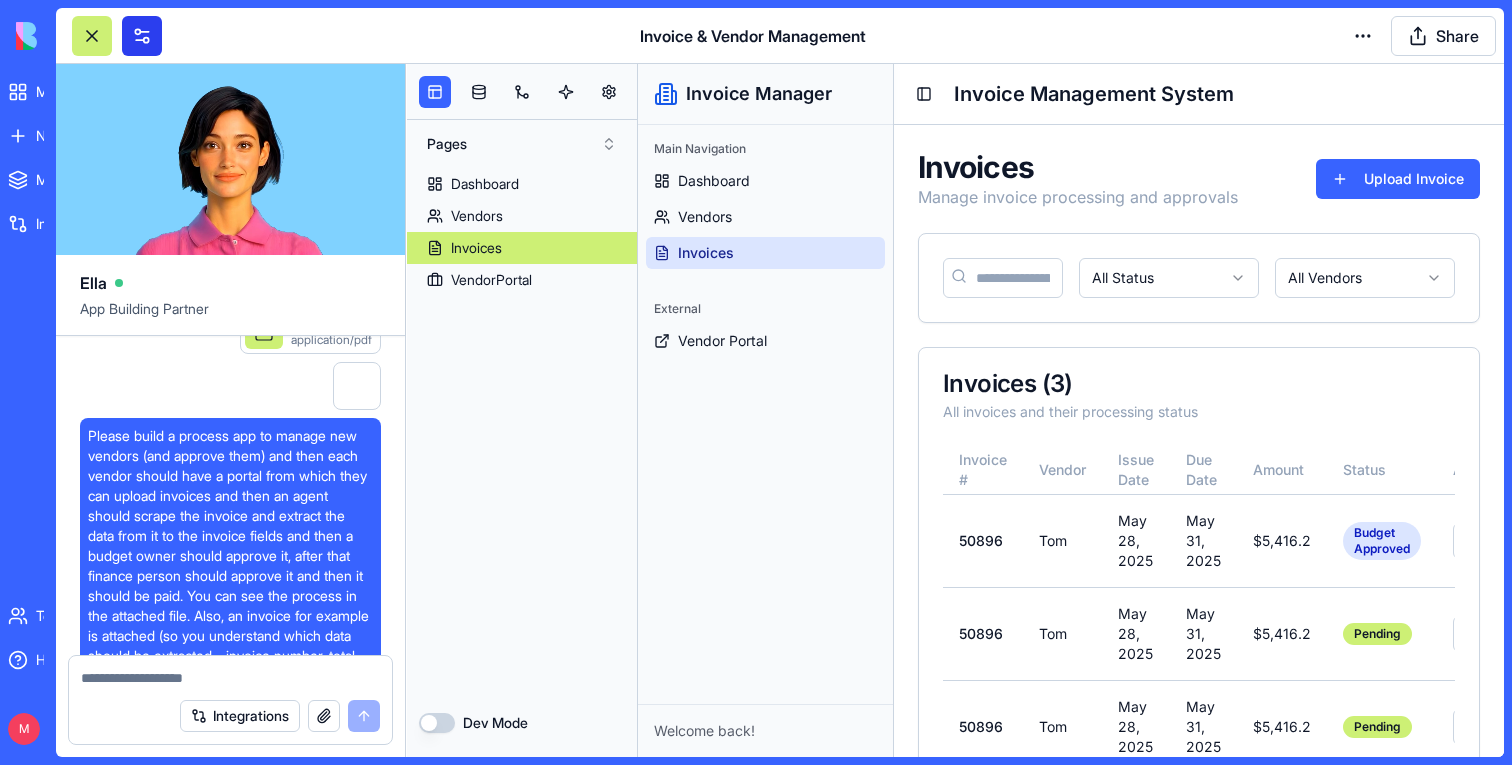 click at bounding box center [142, 36] 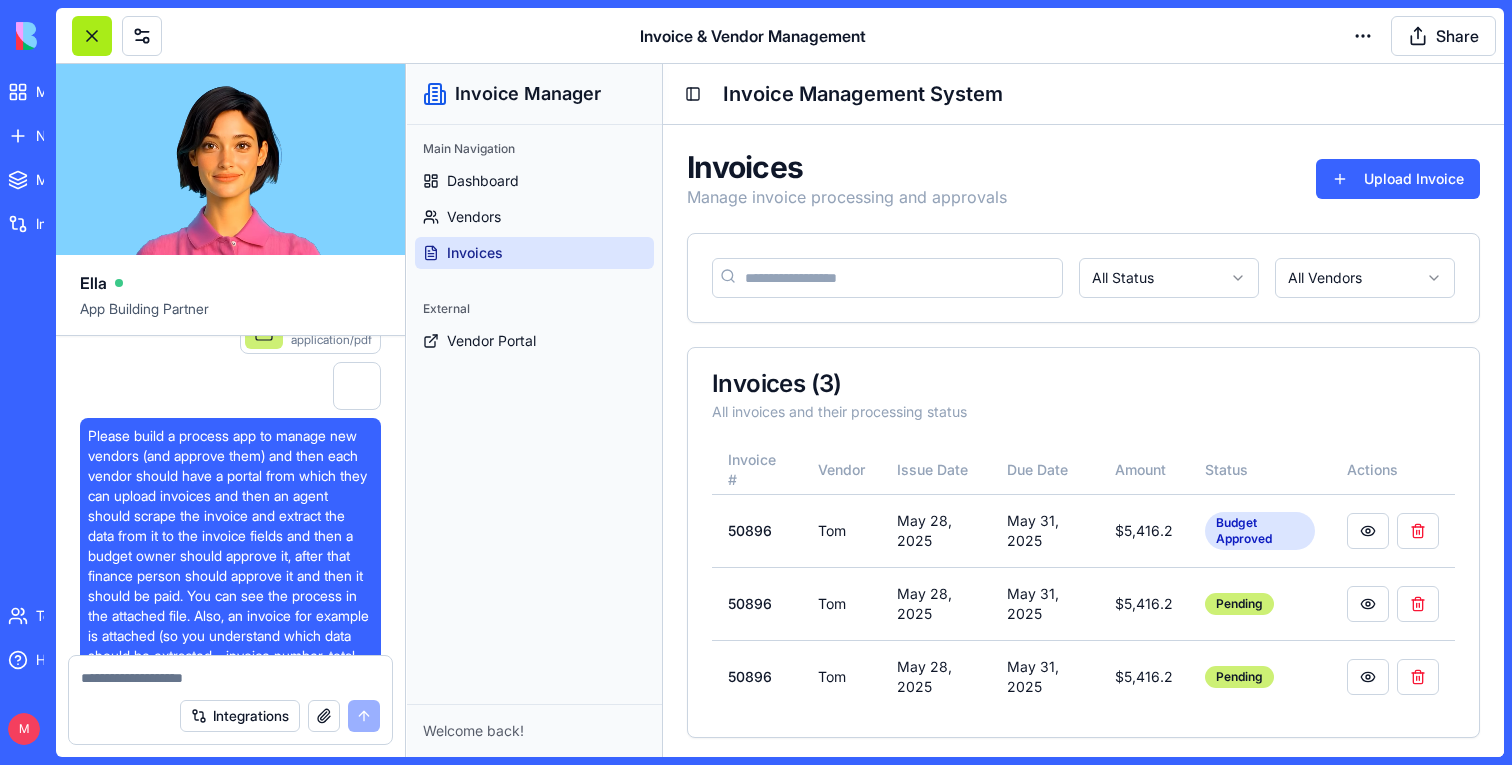 click at bounding box center [92, 36] 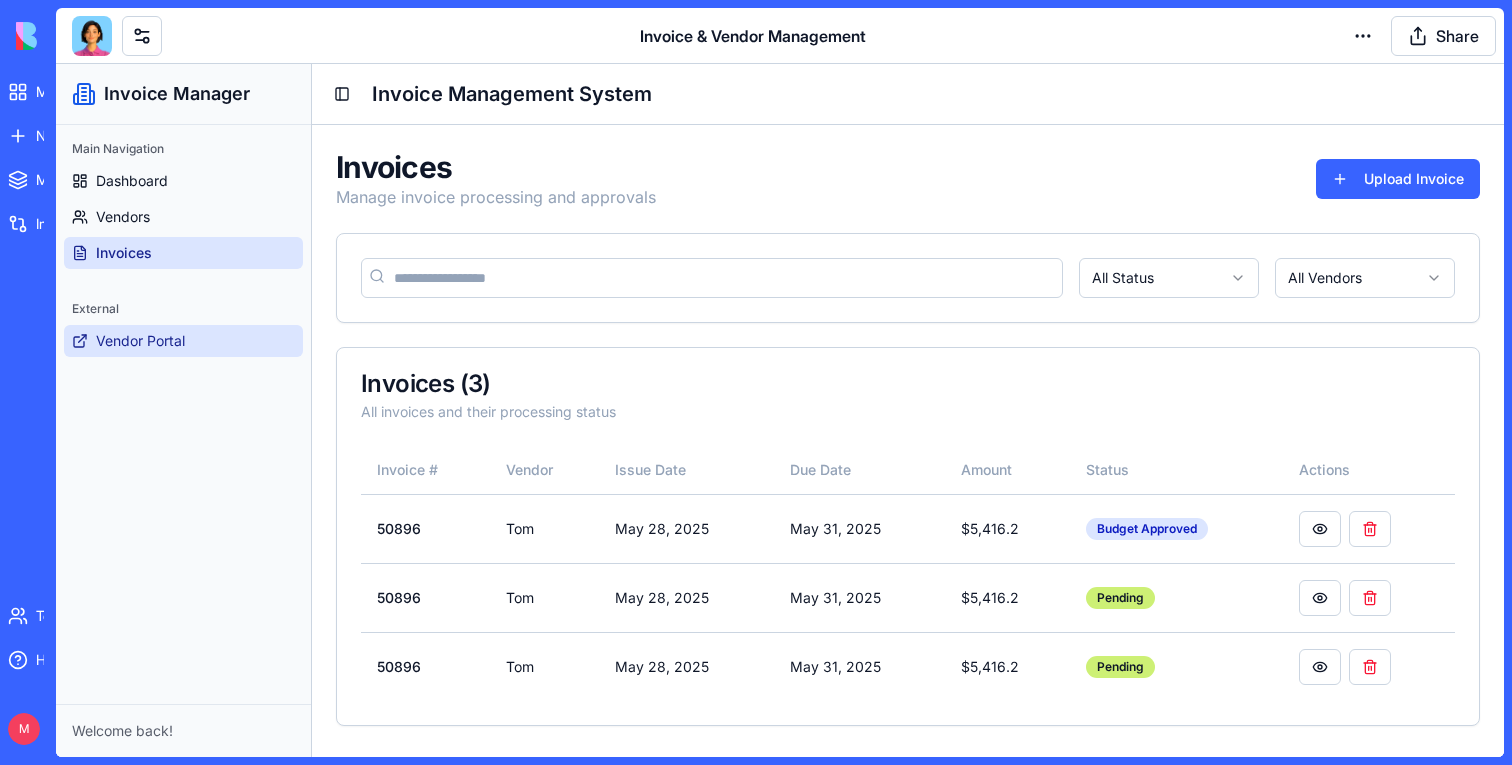 click on "Vendor Portal" at bounding box center [140, 341] 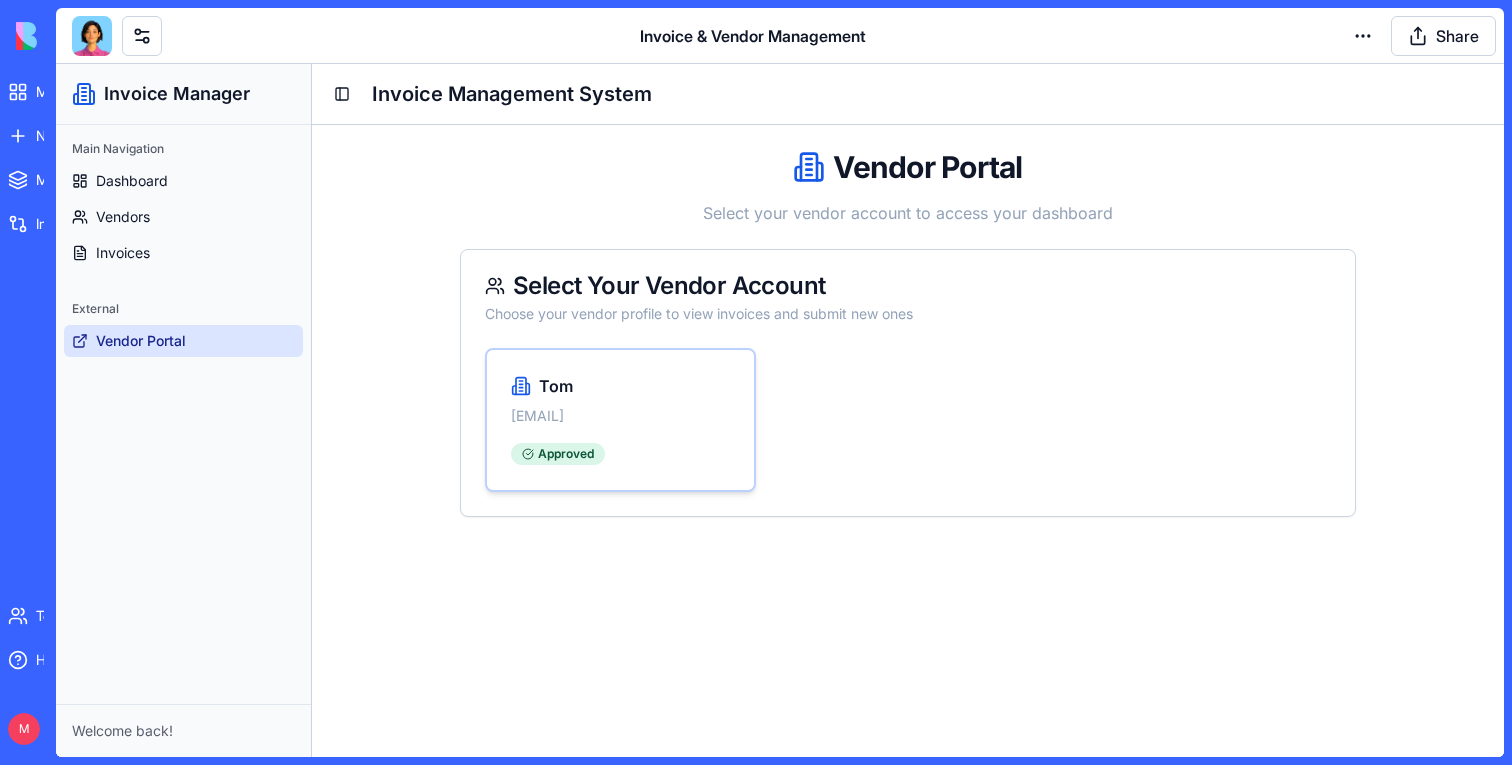 click on "Tom" at bounding box center [620, 386] 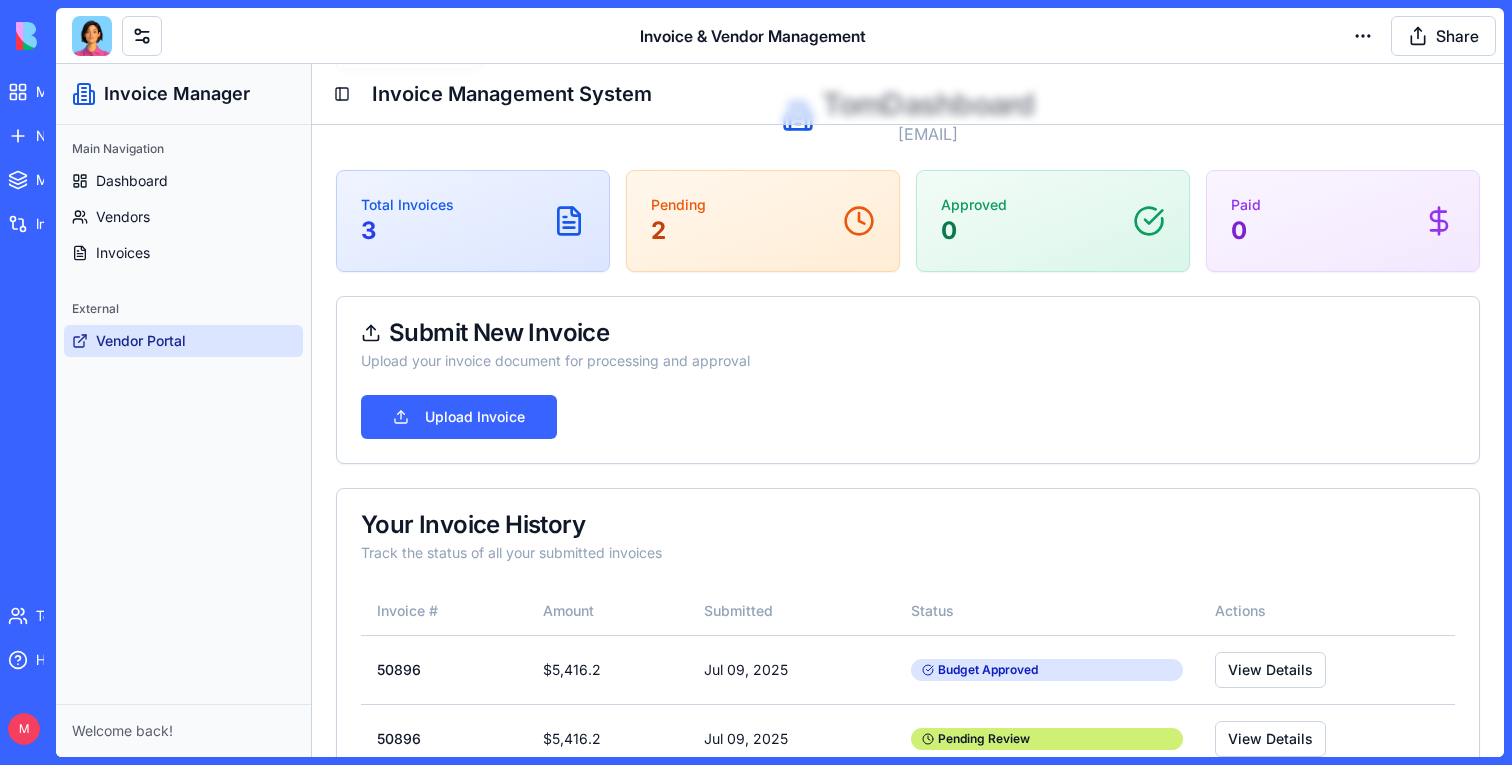 scroll, scrollTop: 248, scrollLeft: 0, axis: vertical 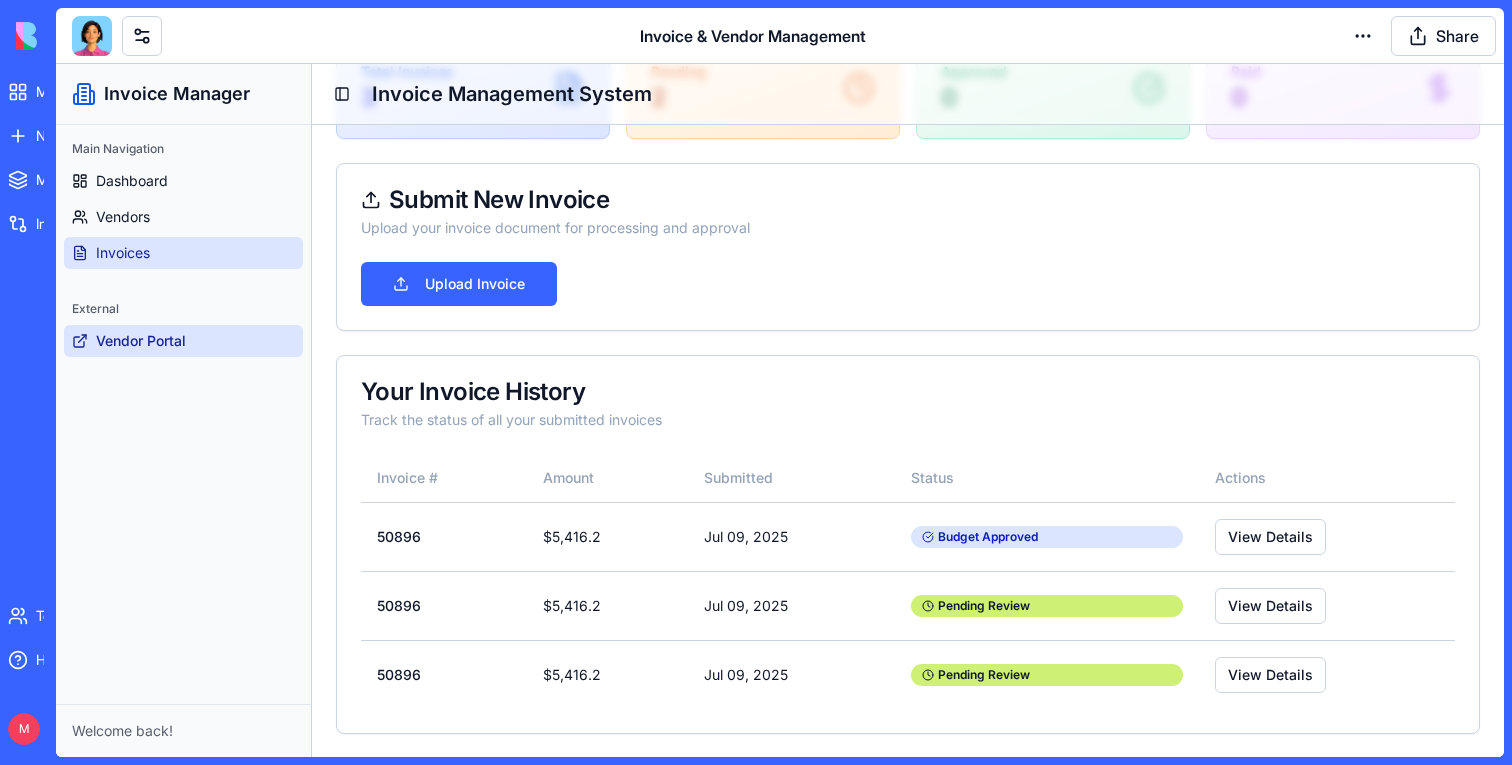 click on "Invoices" at bounding box center [183, 253] 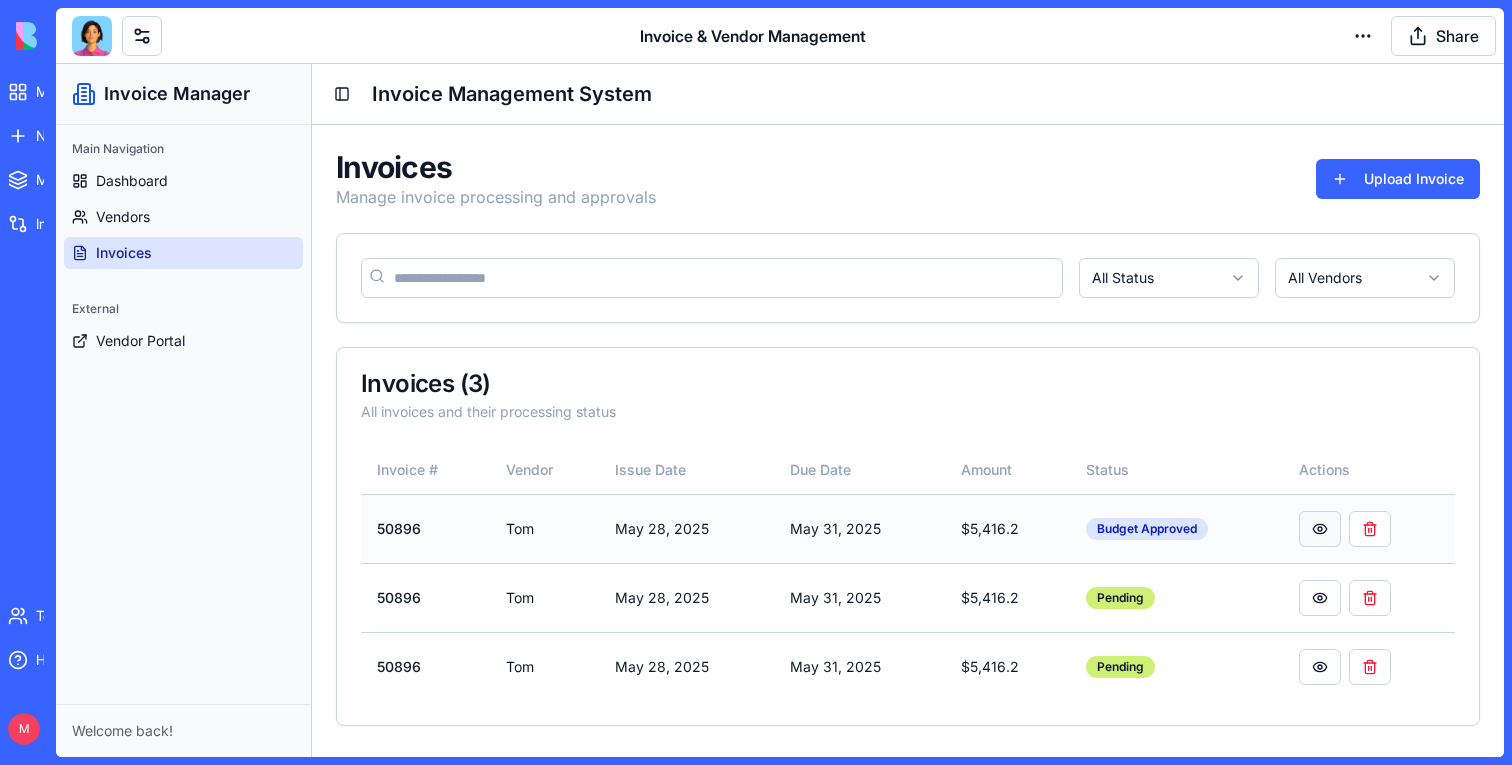 click at bounding box center (1320, 529) 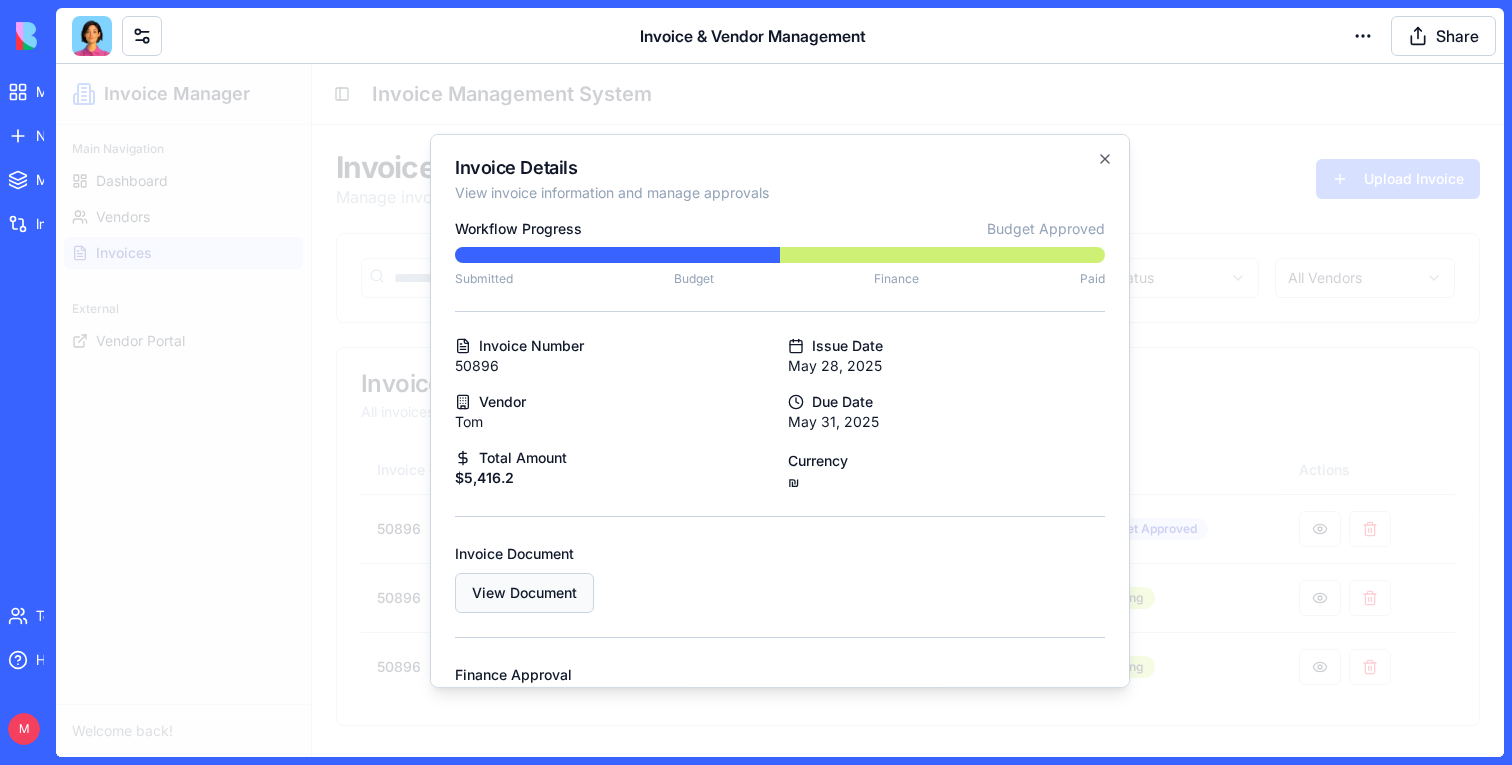 click on "View Document" at bounding box center (524, 592) 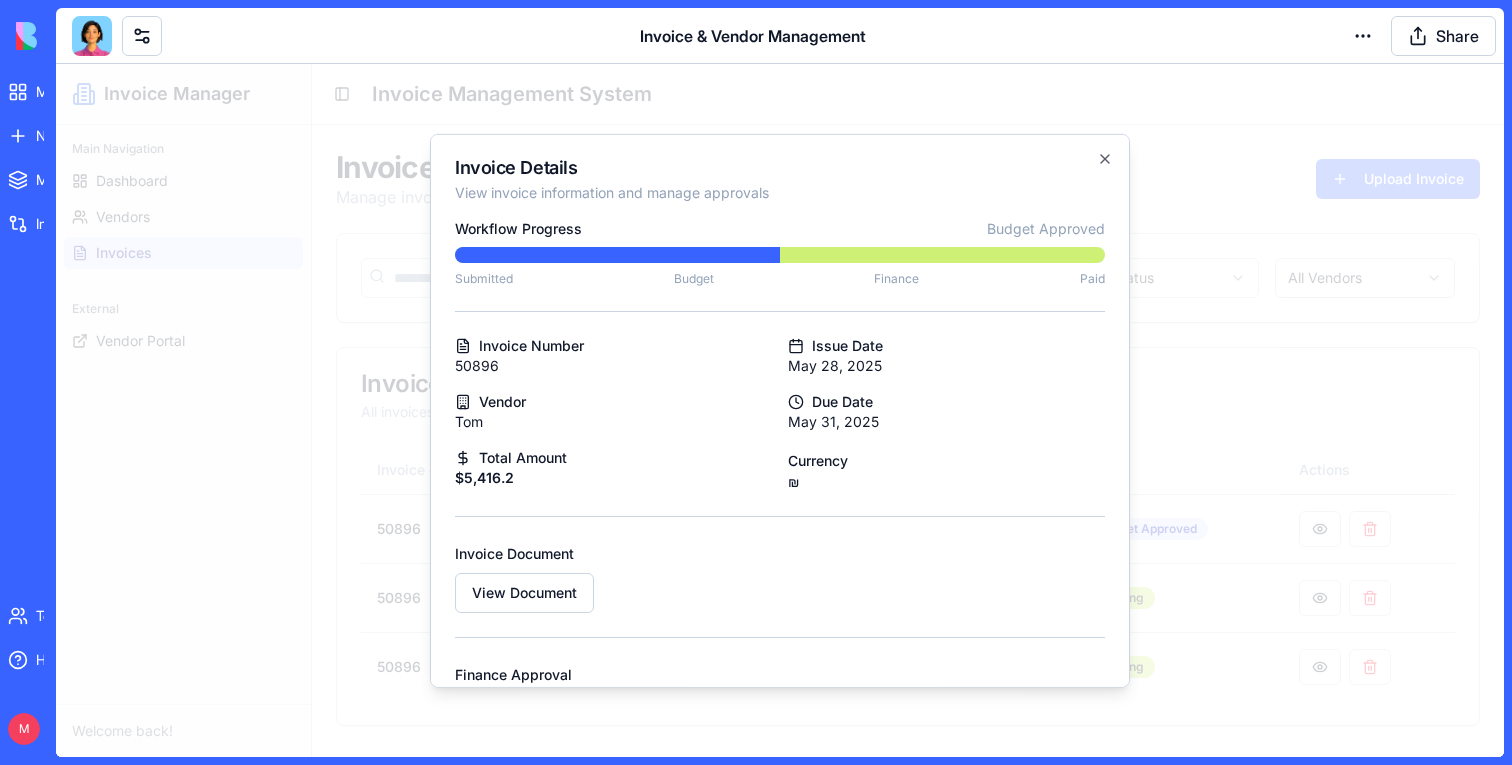 click on "Total Amount" at bounding box center [613, 457] 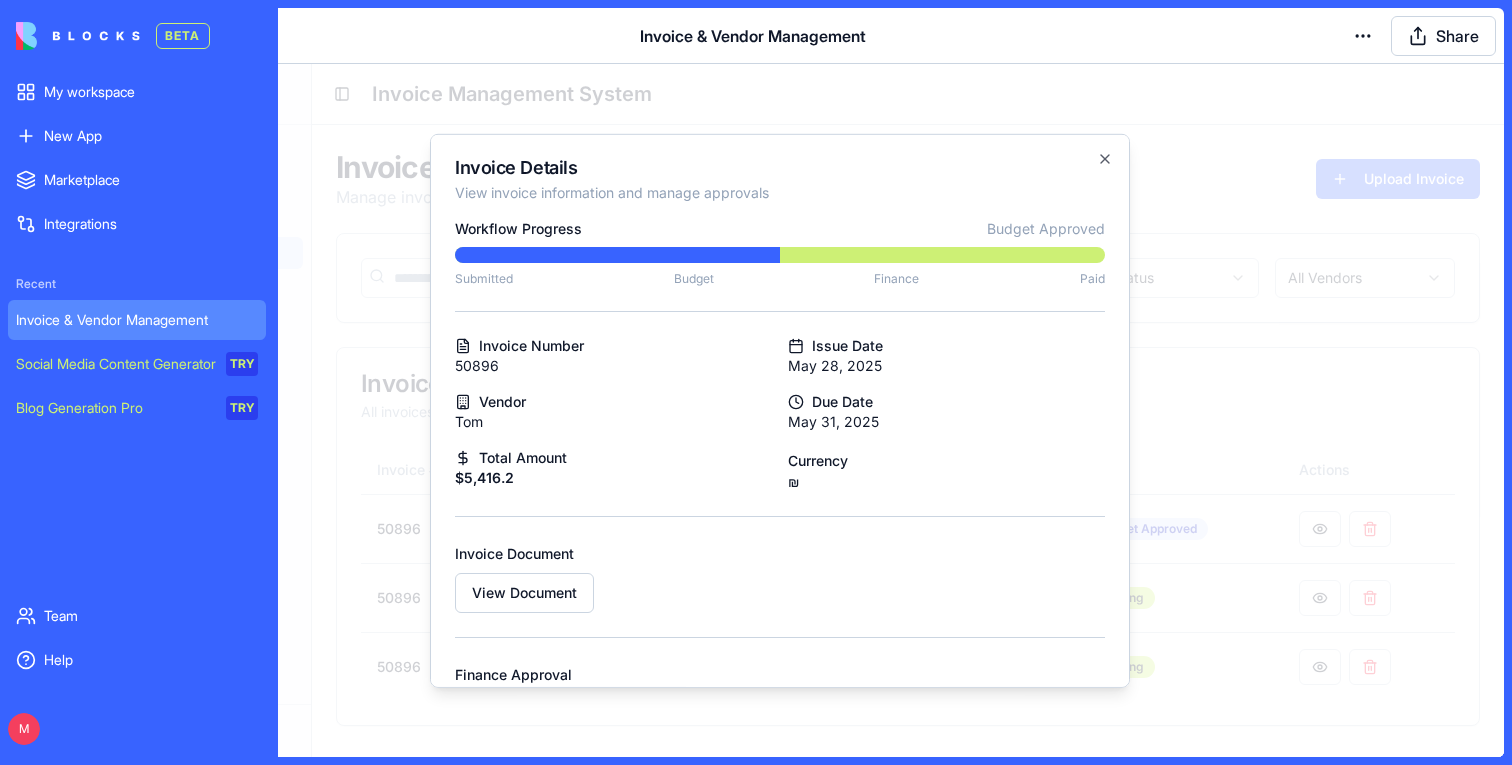 scroll, scrollTop: 0, scrollLeft: 0, axis: both 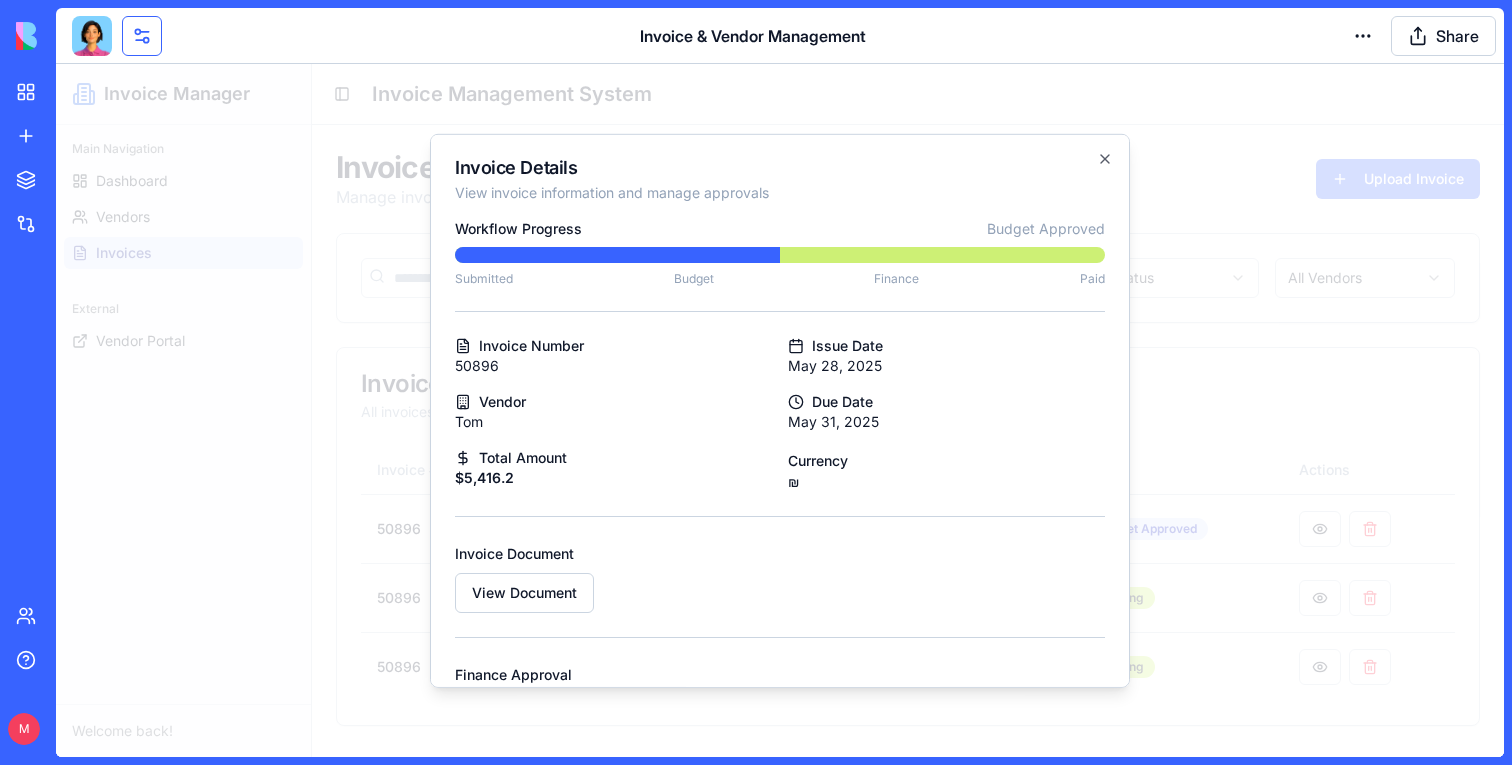 click at bounding box center (142, 36) 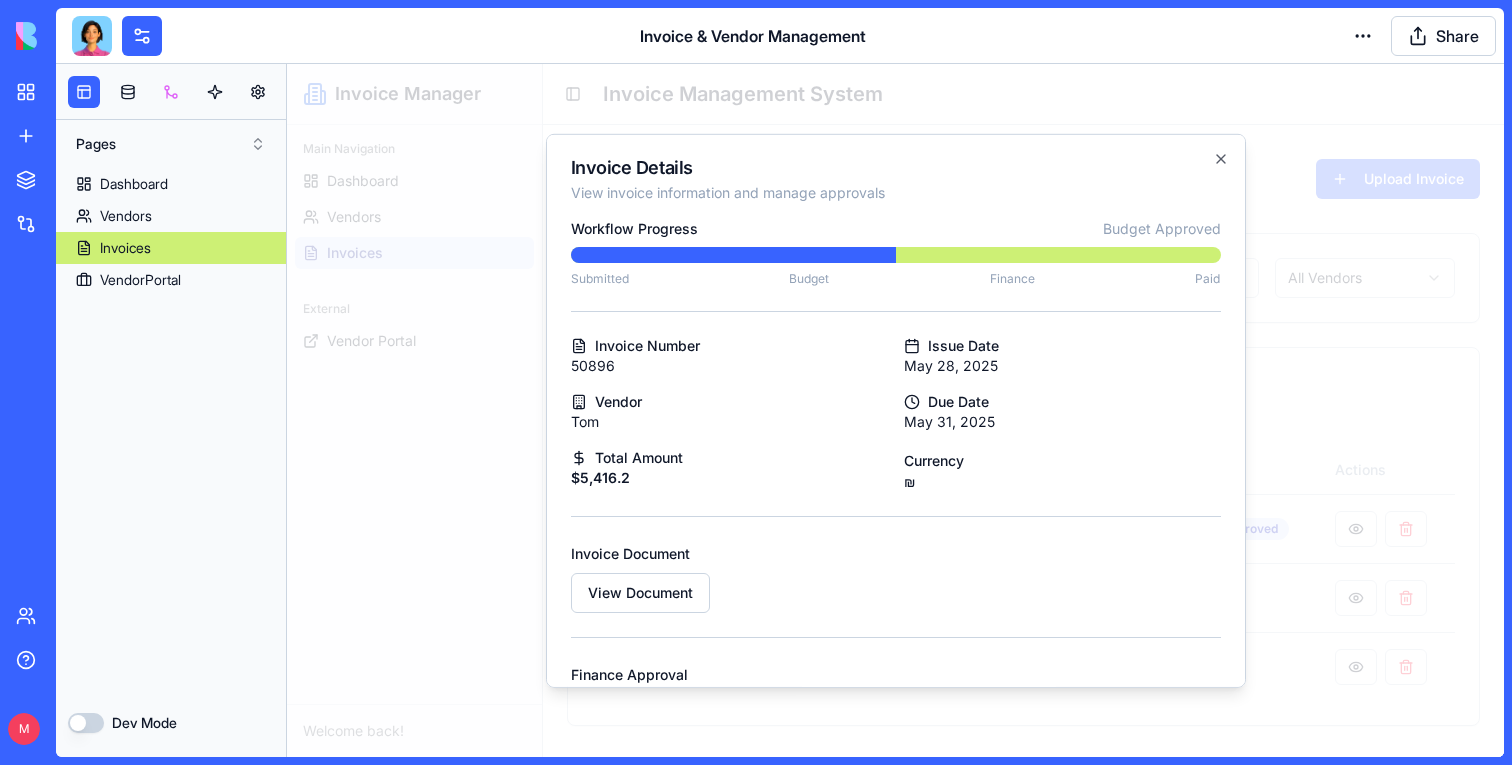 click at bounding box center [171, 92] 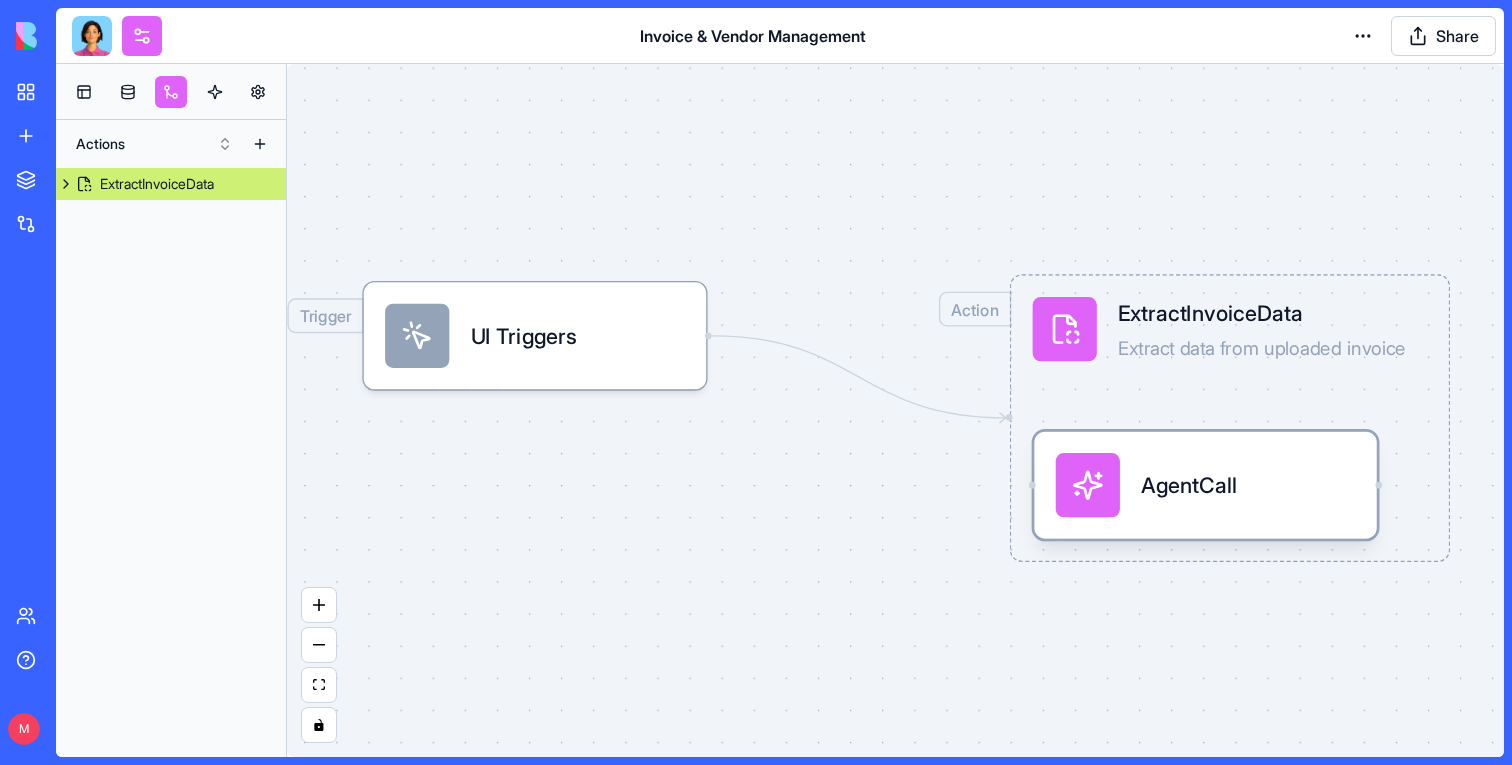 click on "AgentCall" at bounding box center (1206, 485) 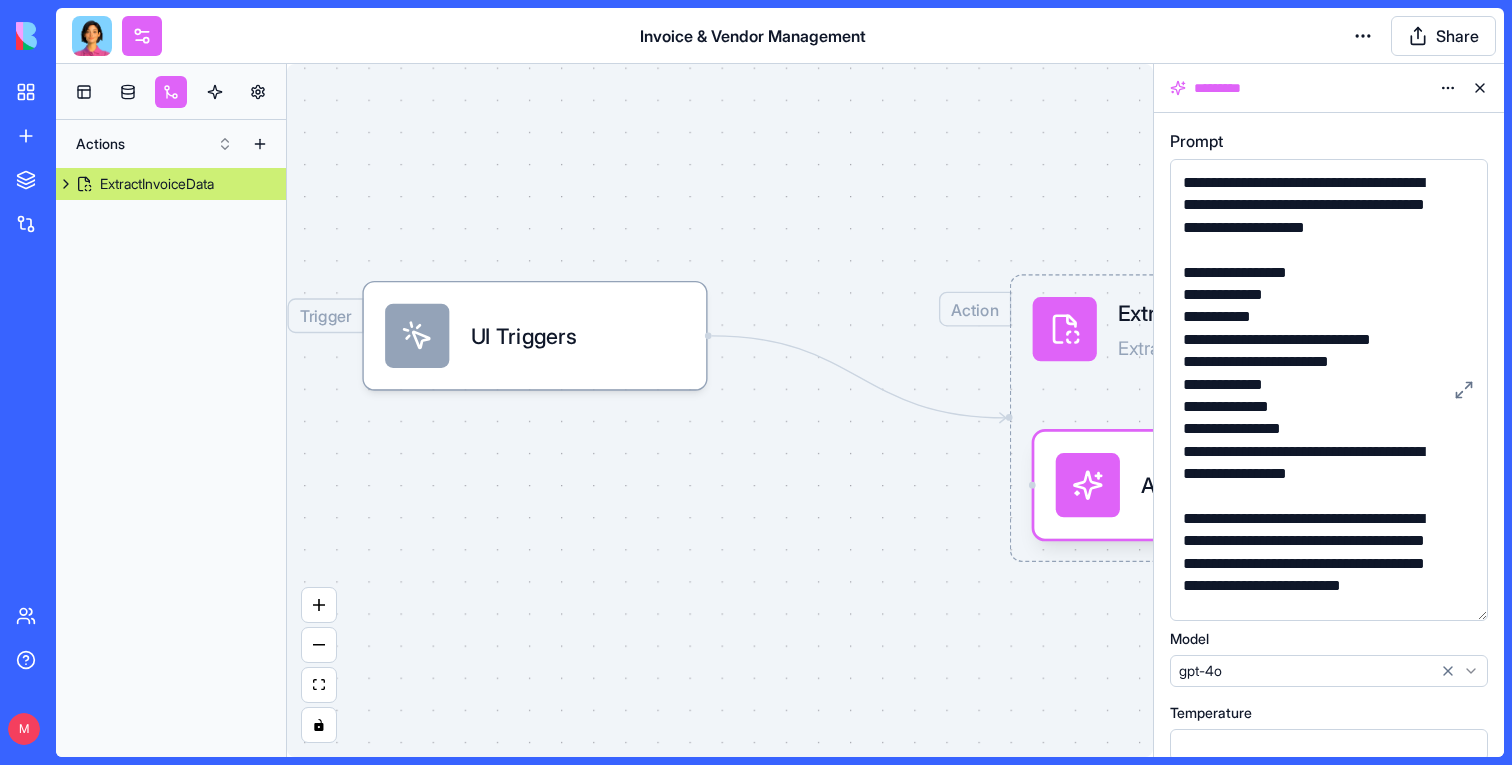 drag, startPoint x: 1484, startPoint y: 279, endPoint x: 1484, endPoint y: 613, distance: 334 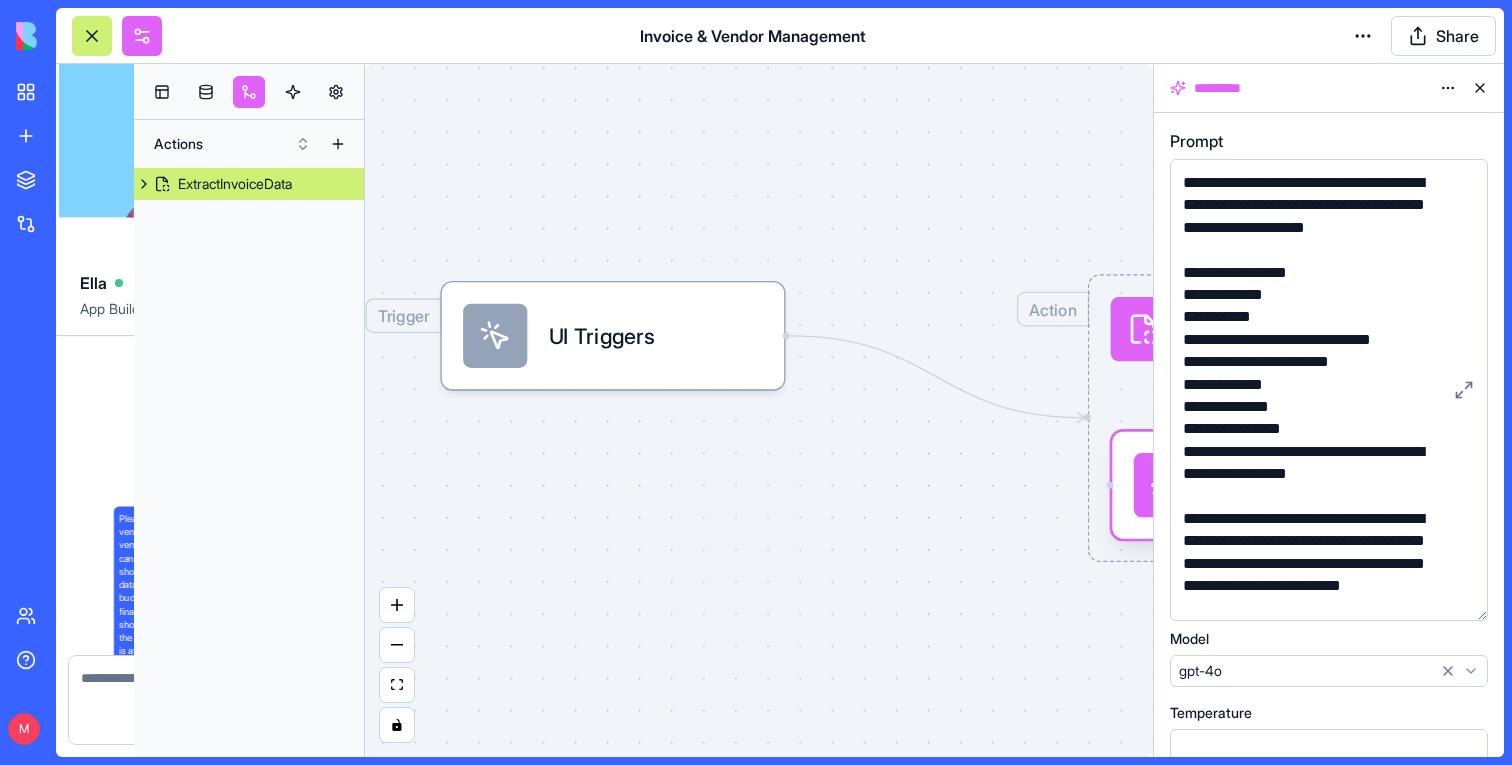 scroll, scrollTop: 13957, scrollLeft: 0, axis: vertical 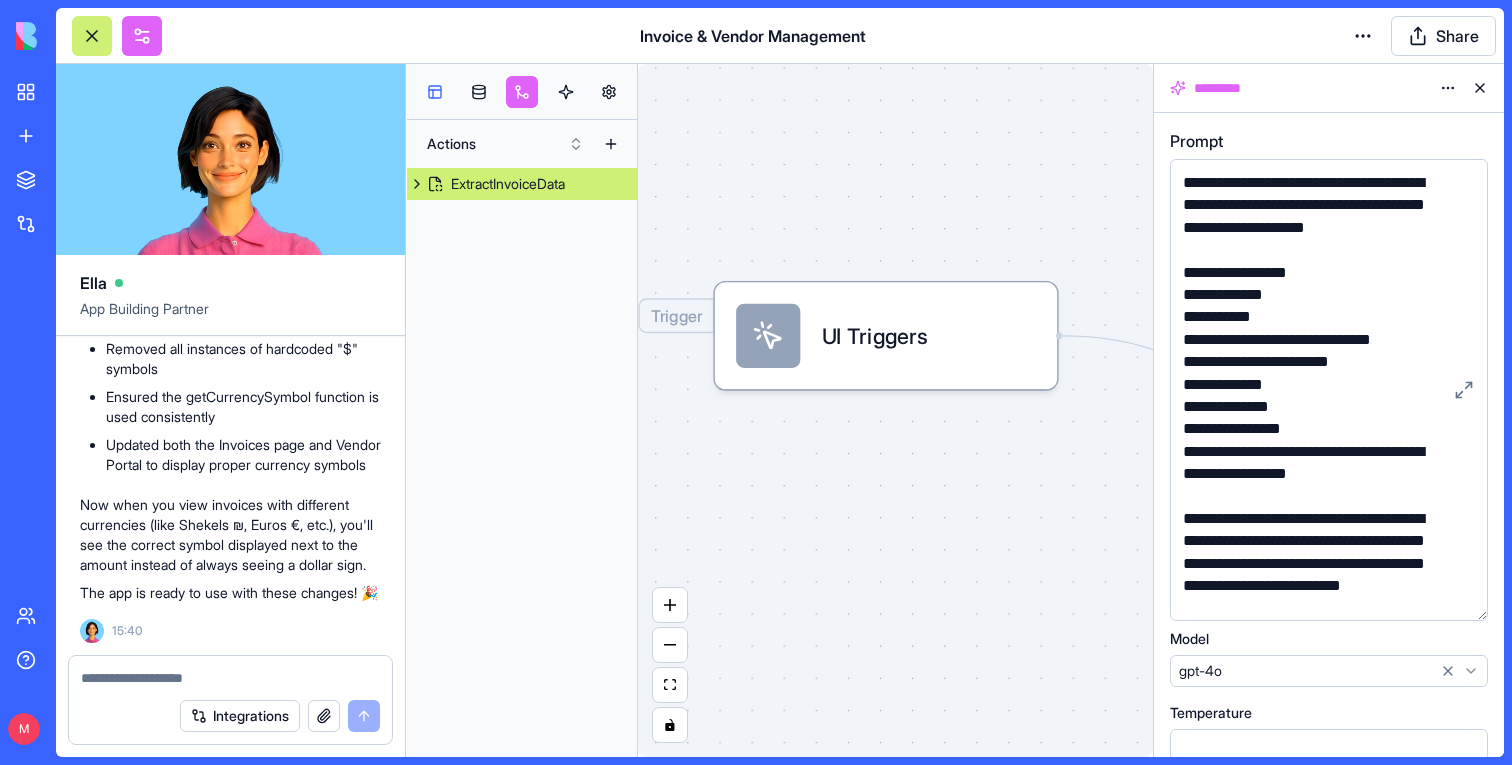 click at bounding box center (435, 92) 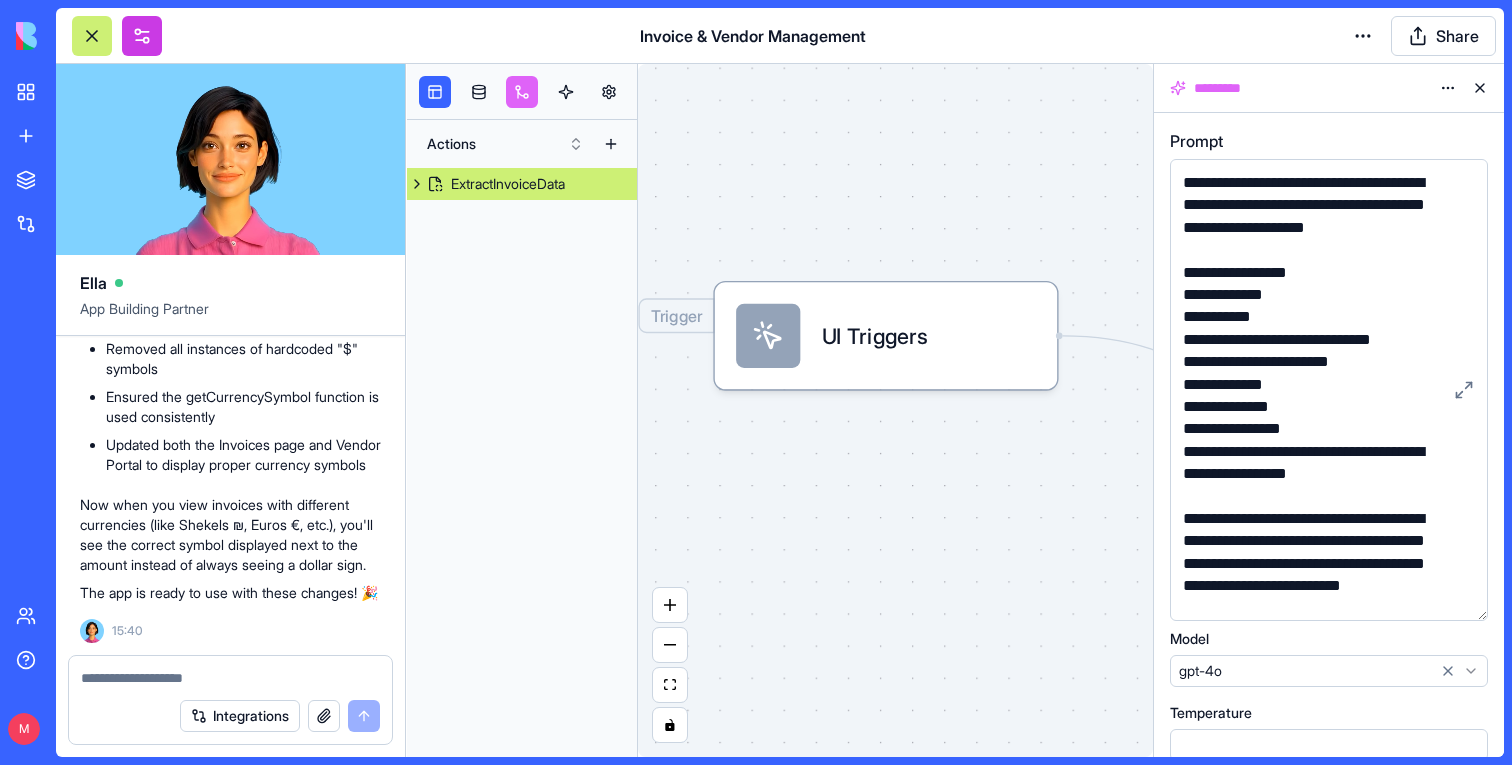click at bounding box center (142, 36) 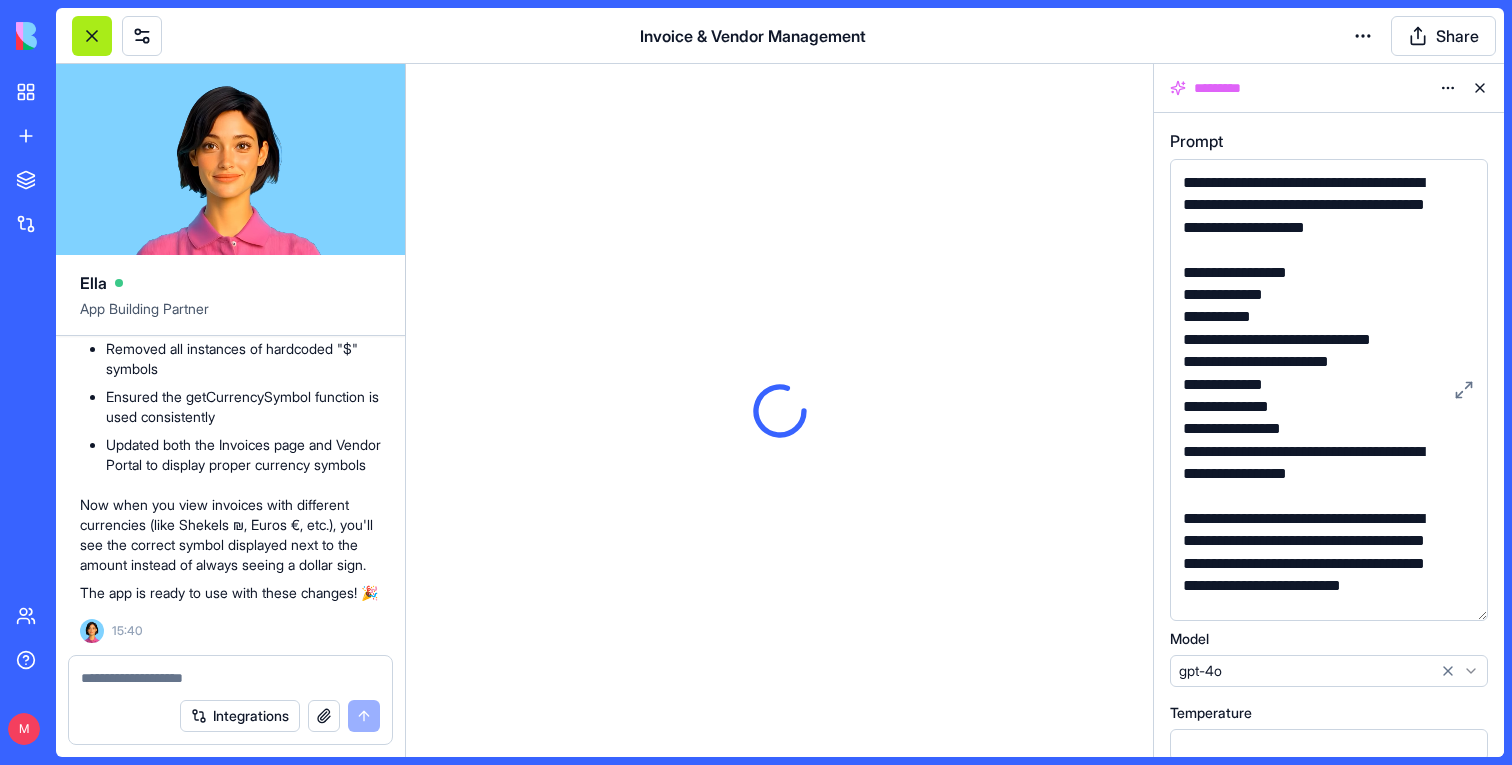 scroll, scrollTop: 0, scrollLeft: 0, axis: both 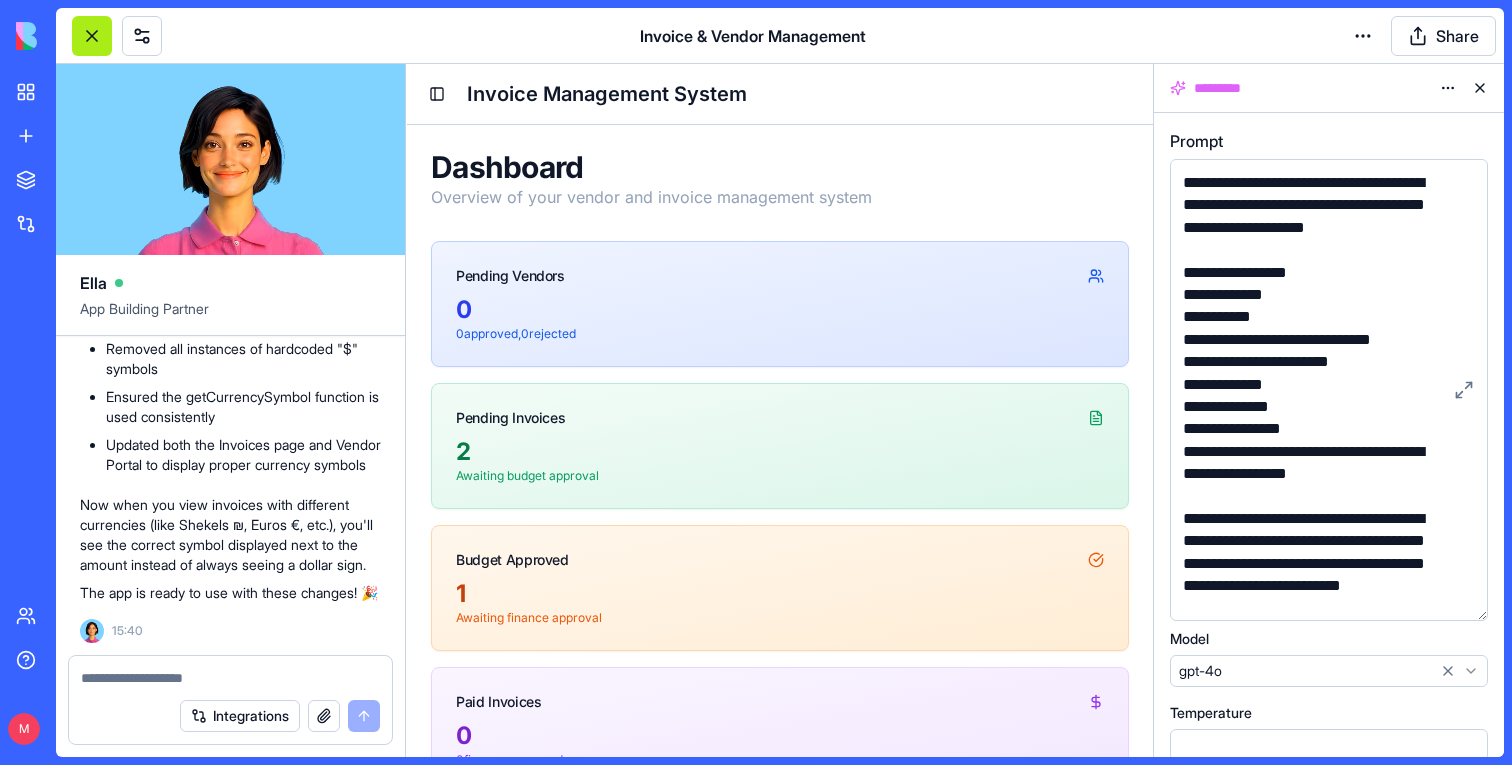 click at bounding box center [92, 36] 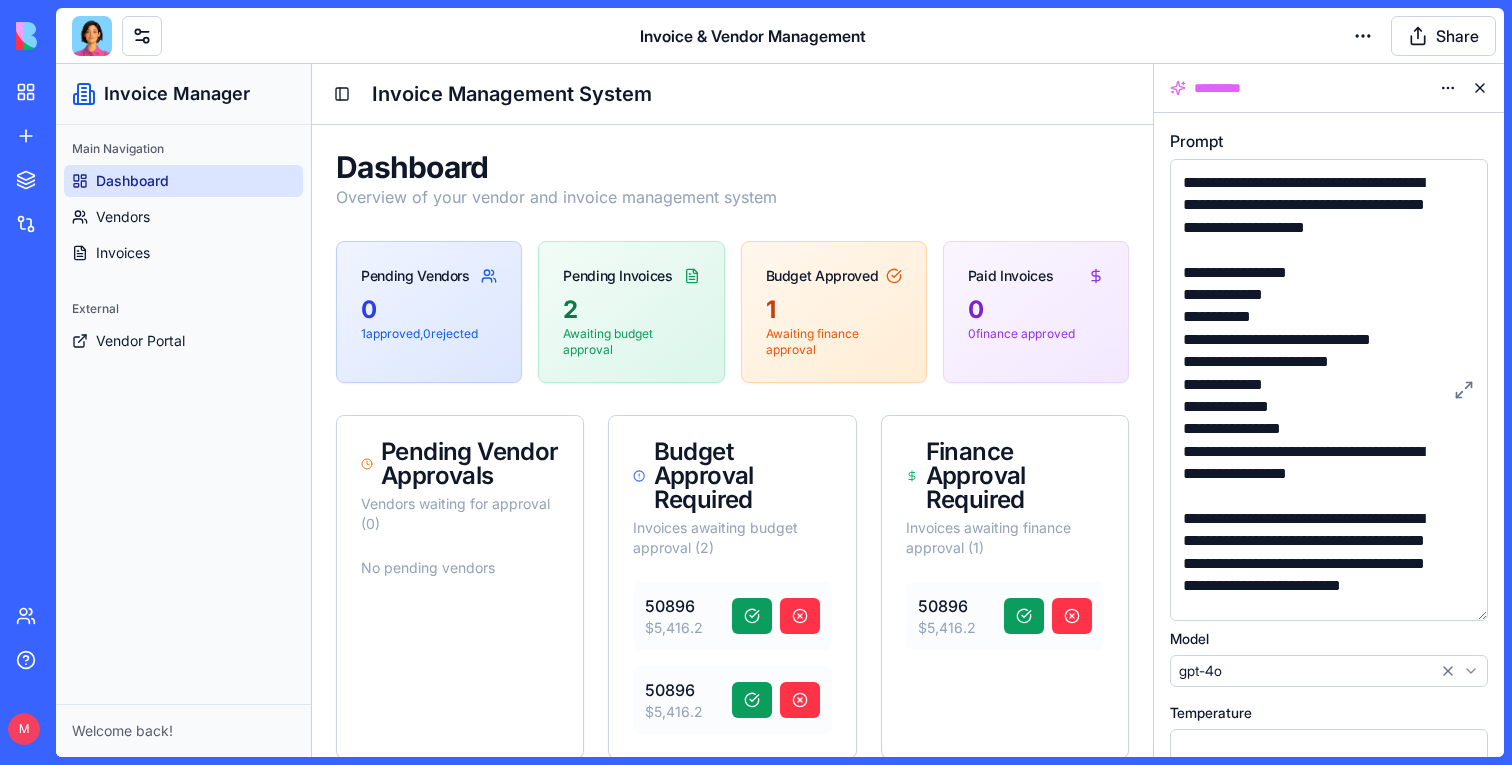 click on "Dashboard" at bounding box center [132, 181] 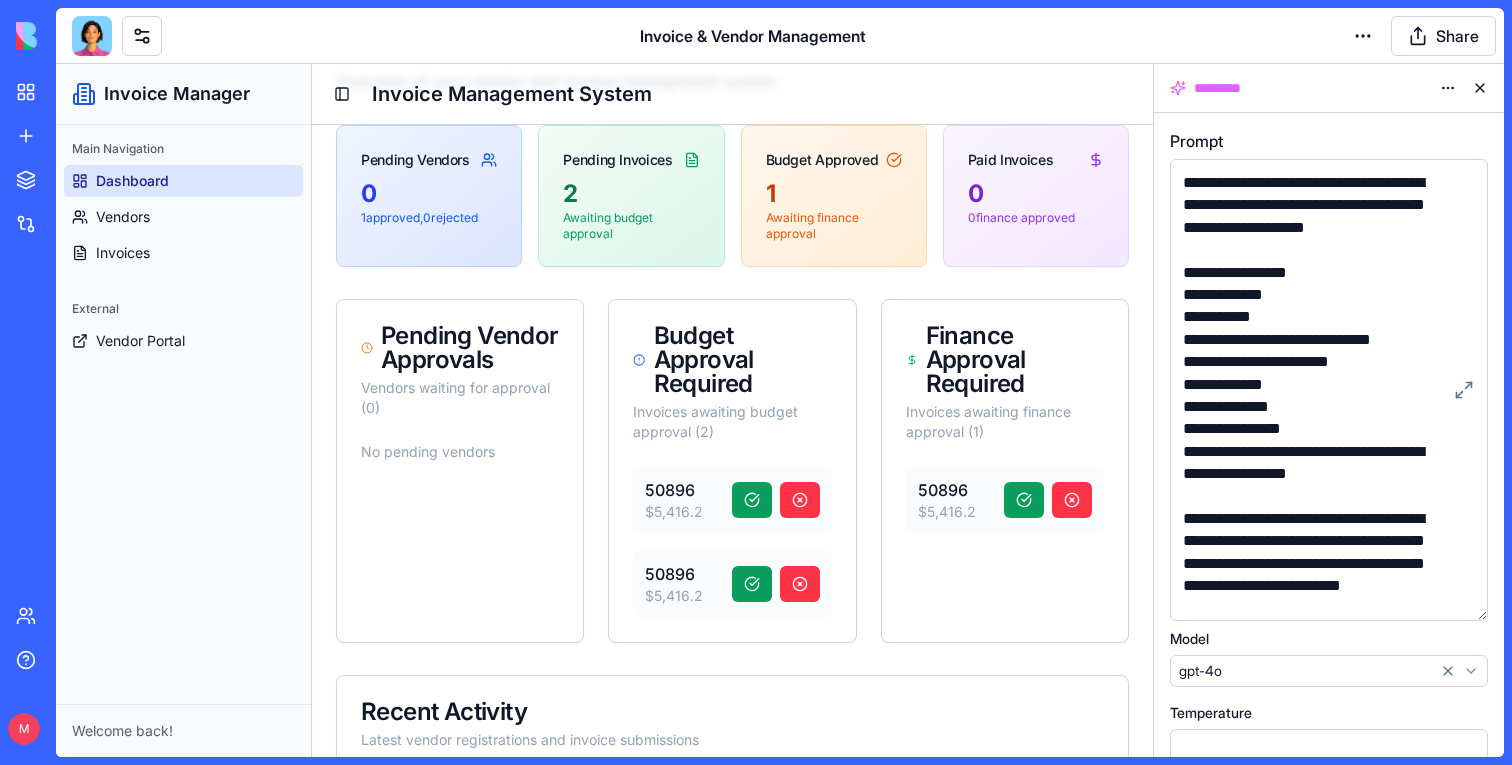 scroll, scrollTop: 118, scrollLeft: 0, axis: vertical 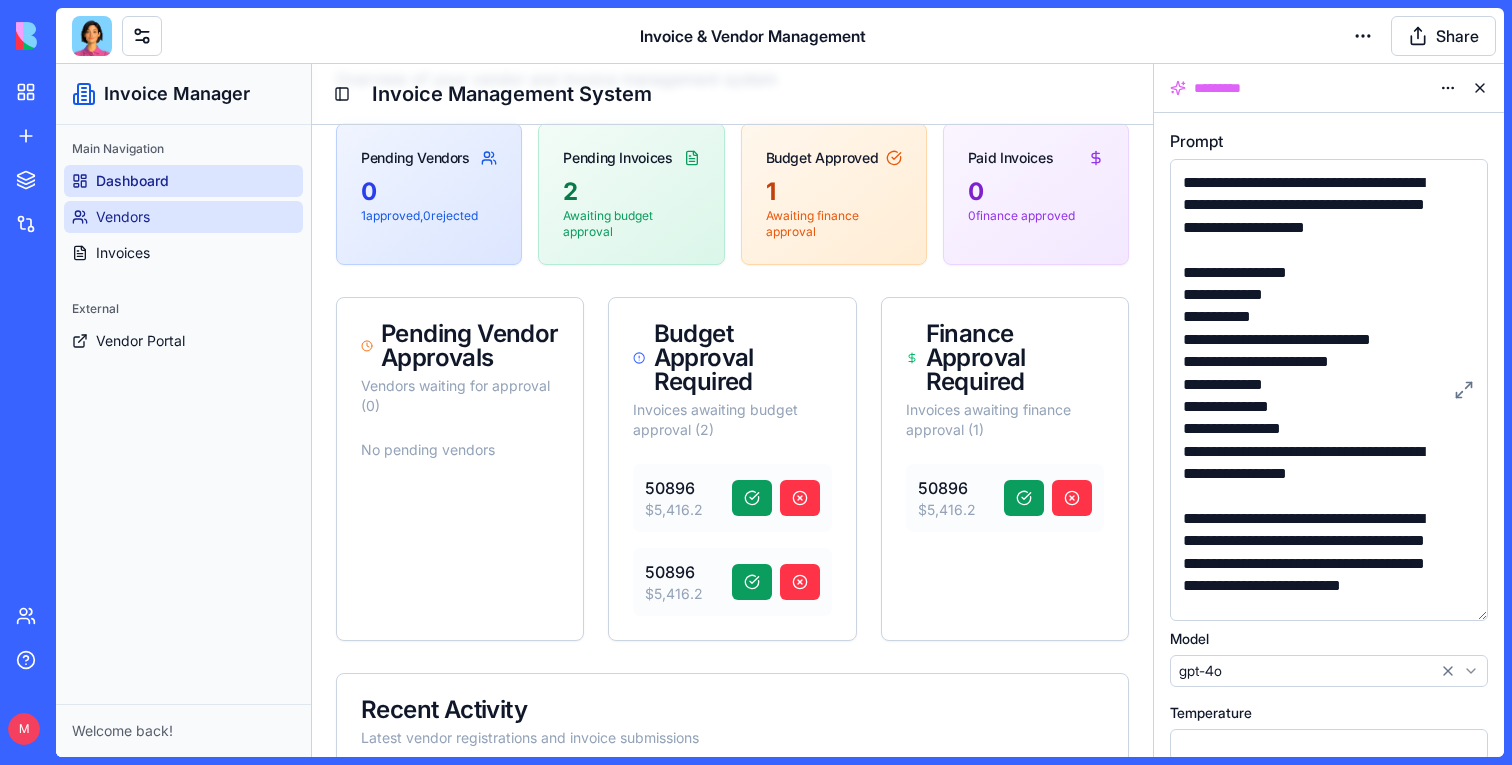 click on "Vendors" at bounding box center [123, 217] 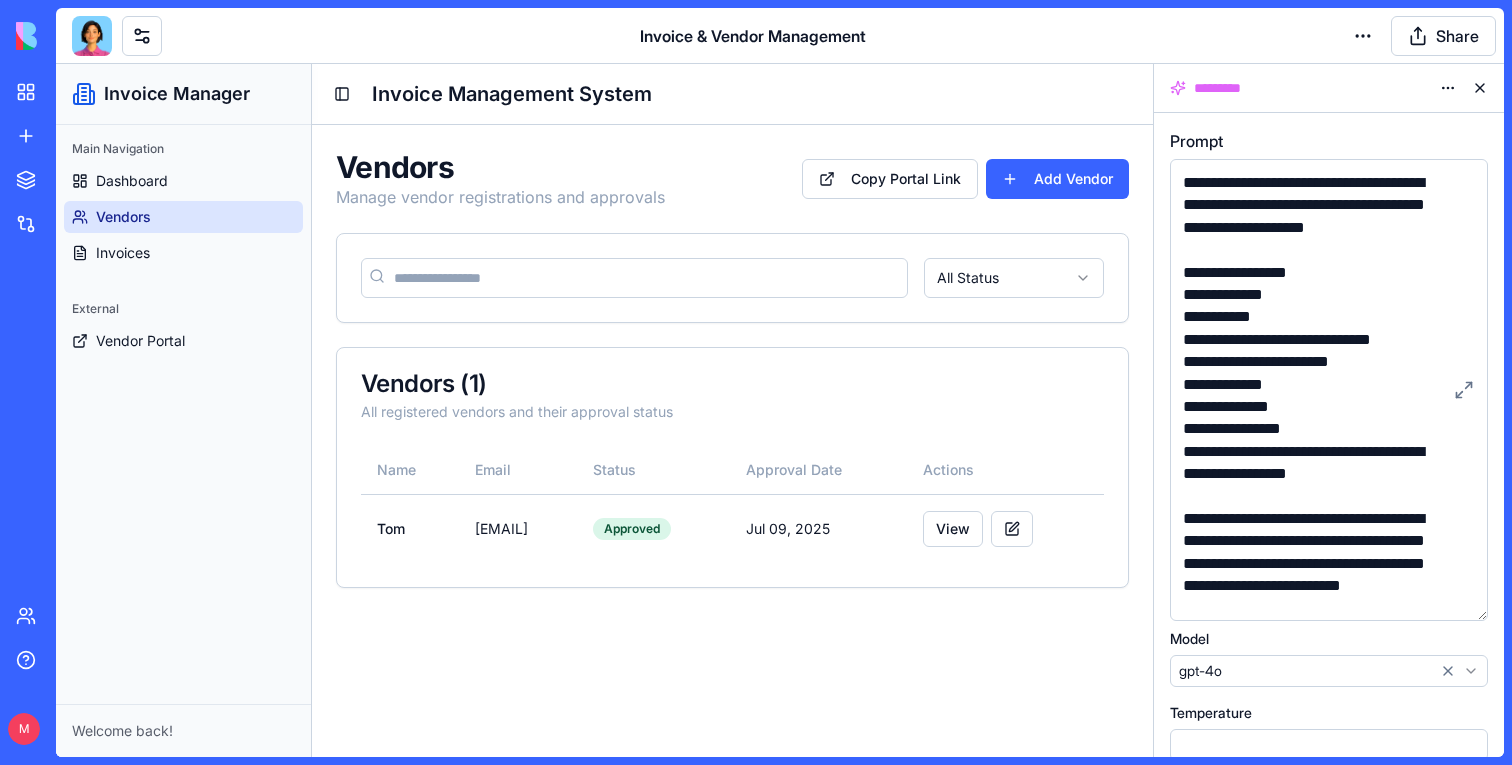 scroll, scrollTop: 0, scrollLeft: 0, axis: both 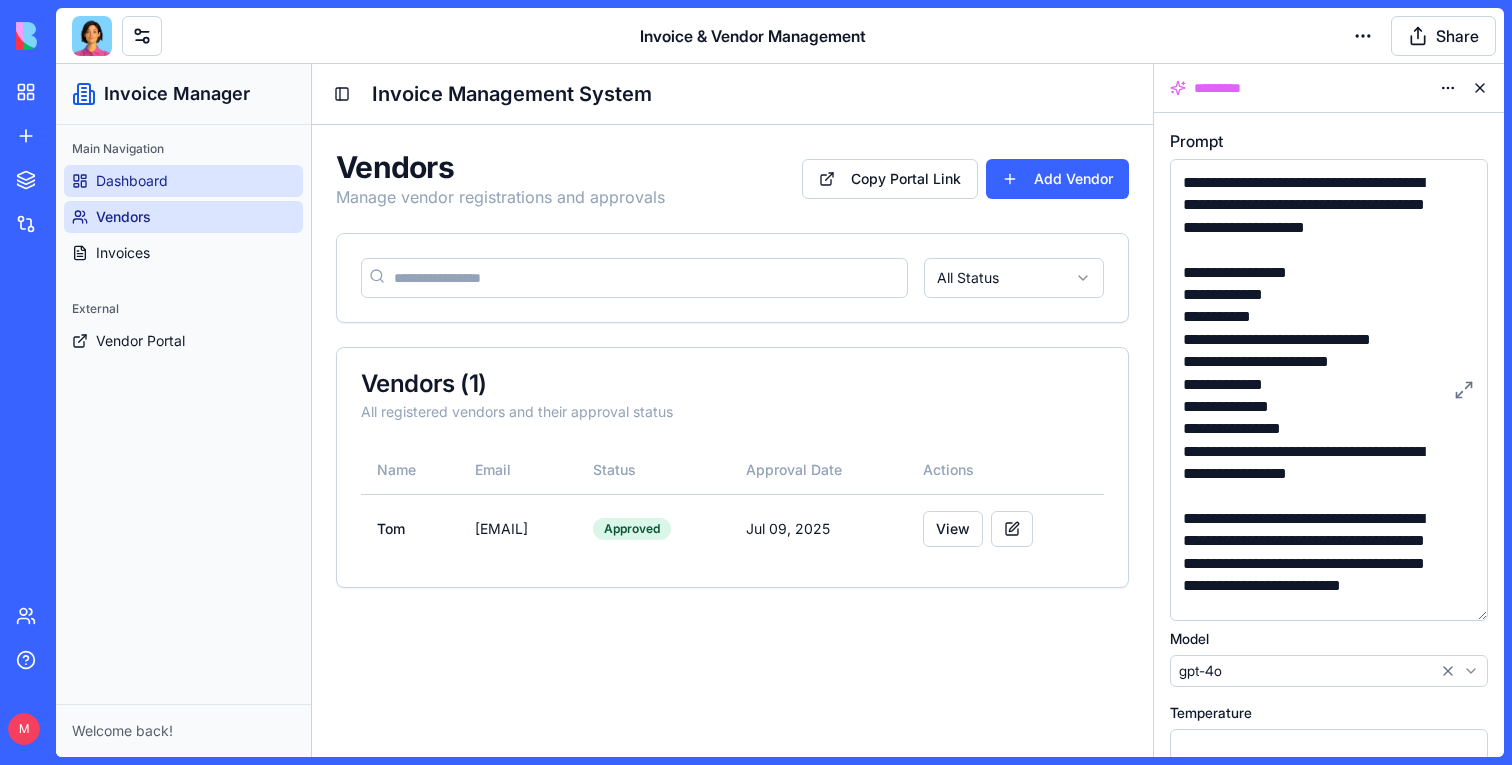 click on "Dashboard" at bounding box center [132, 181] 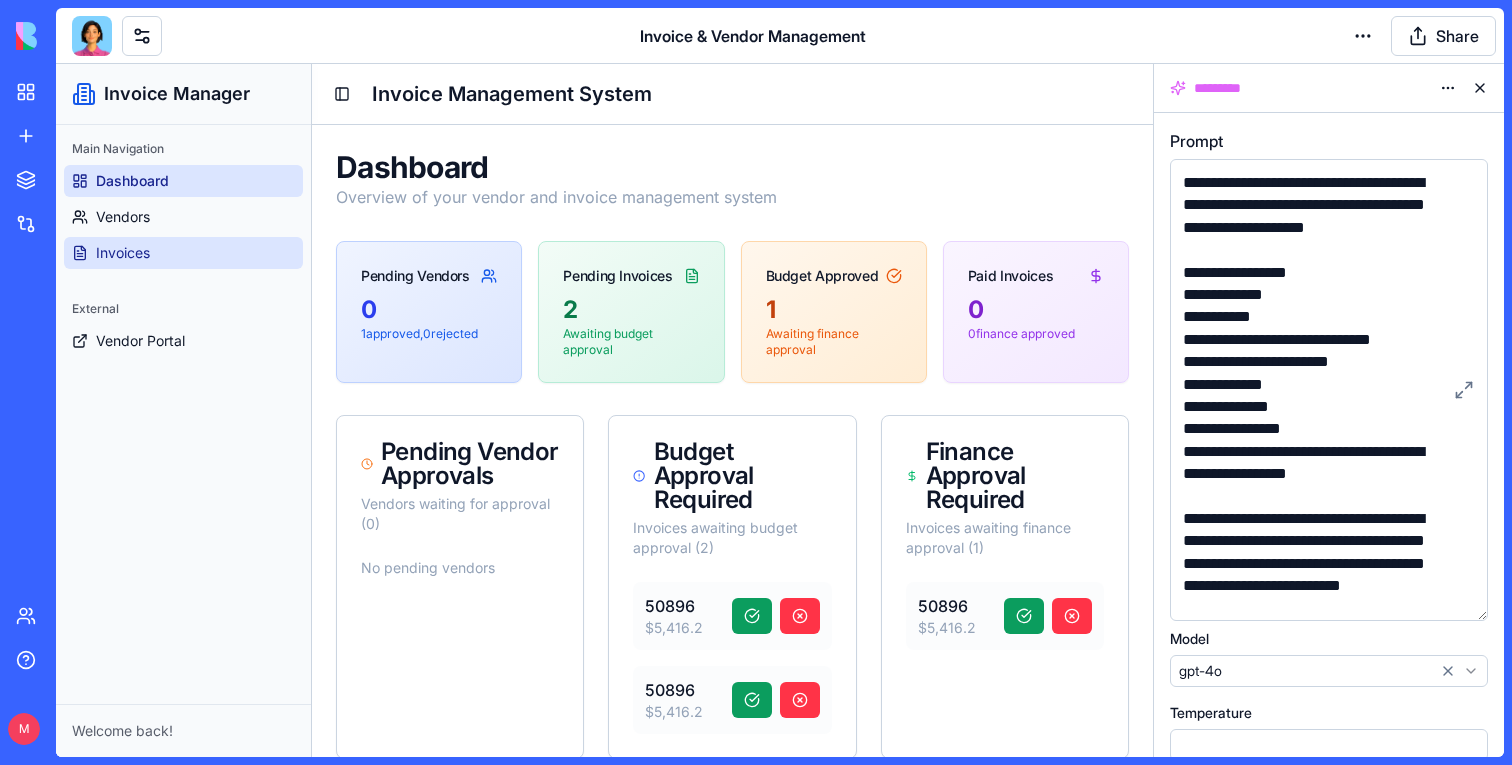 click on "Invoices" at bounding box center (123, 253) 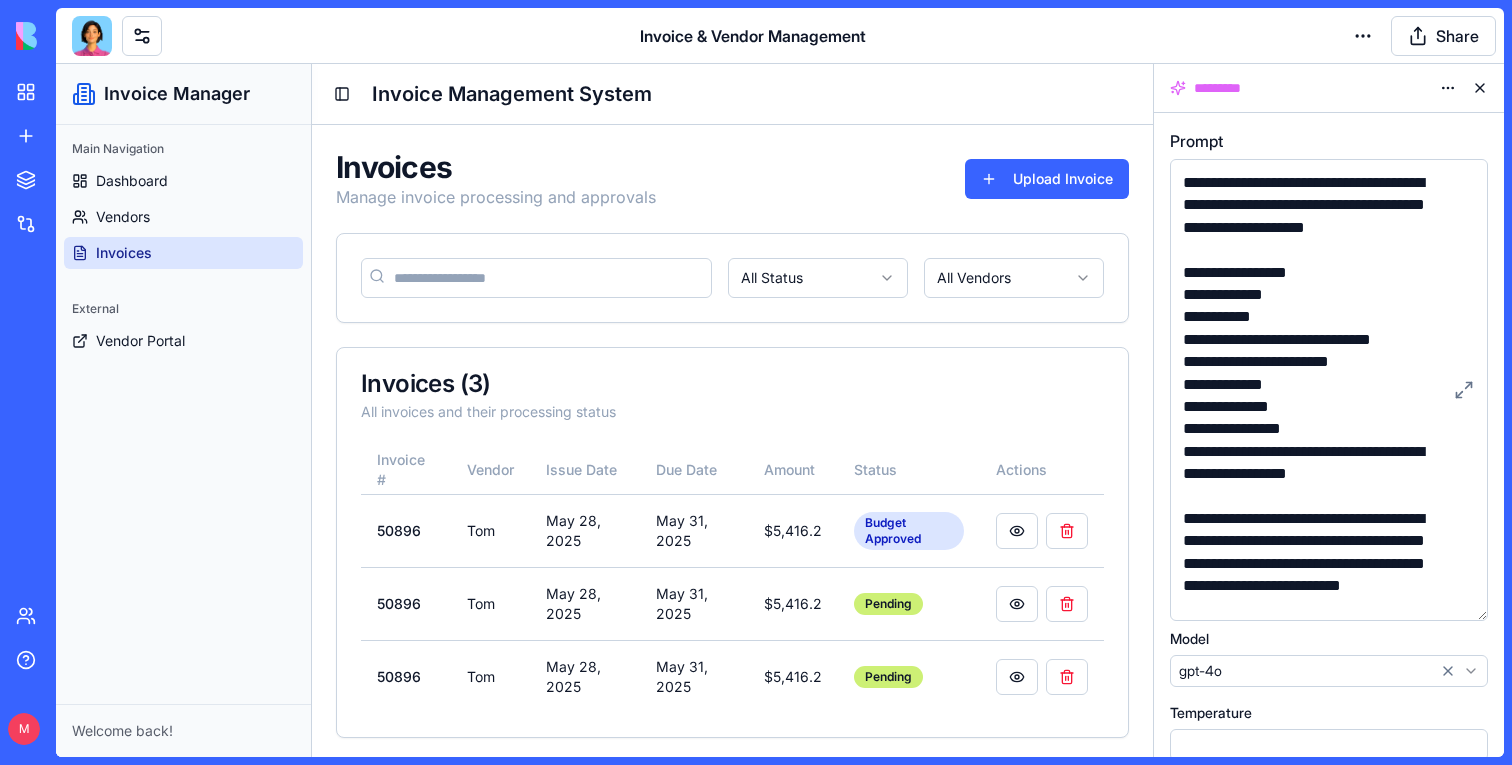 scroll, scrollTop: 4, scrollLeft: 0, axis: vertical 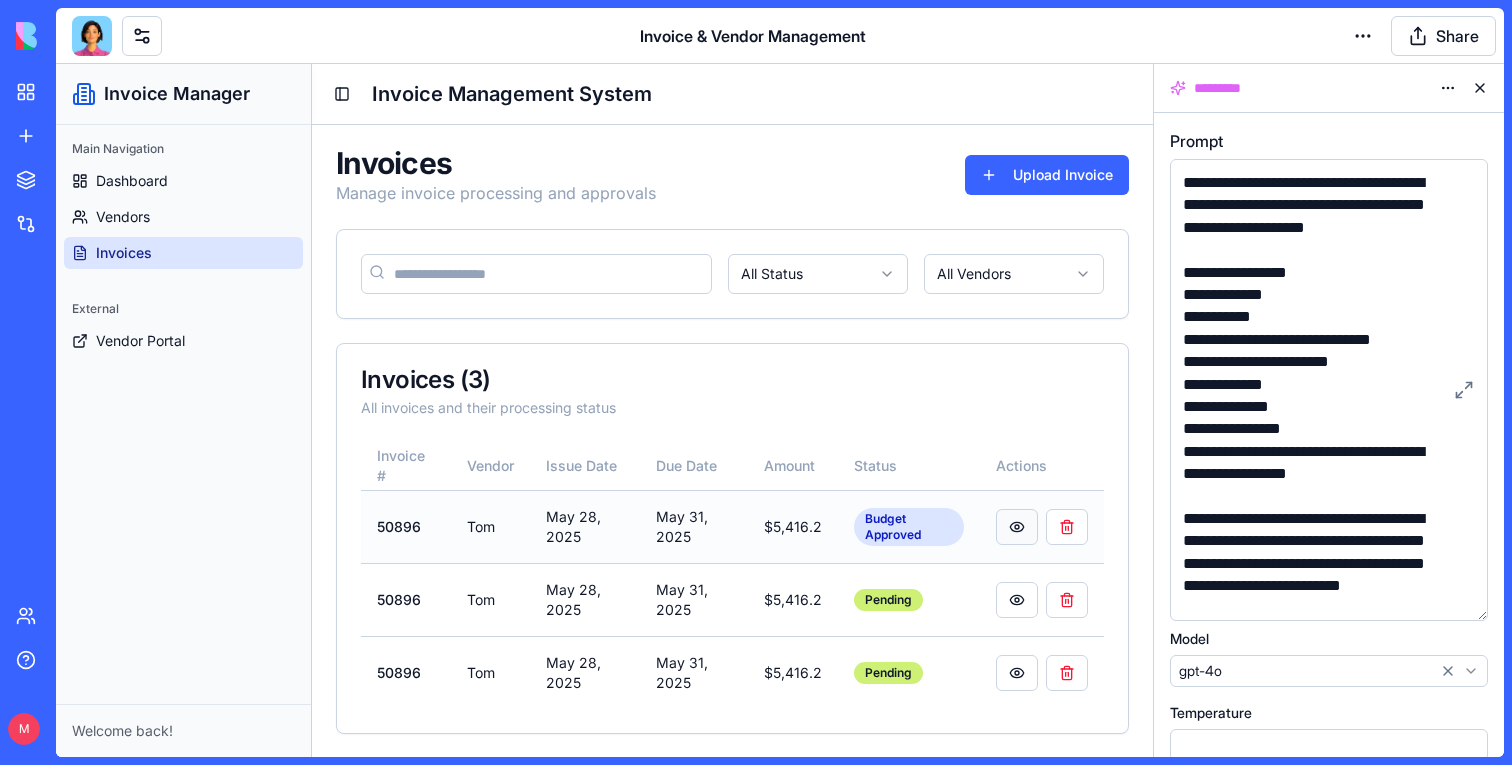 click at bounding box center (1017, 527) 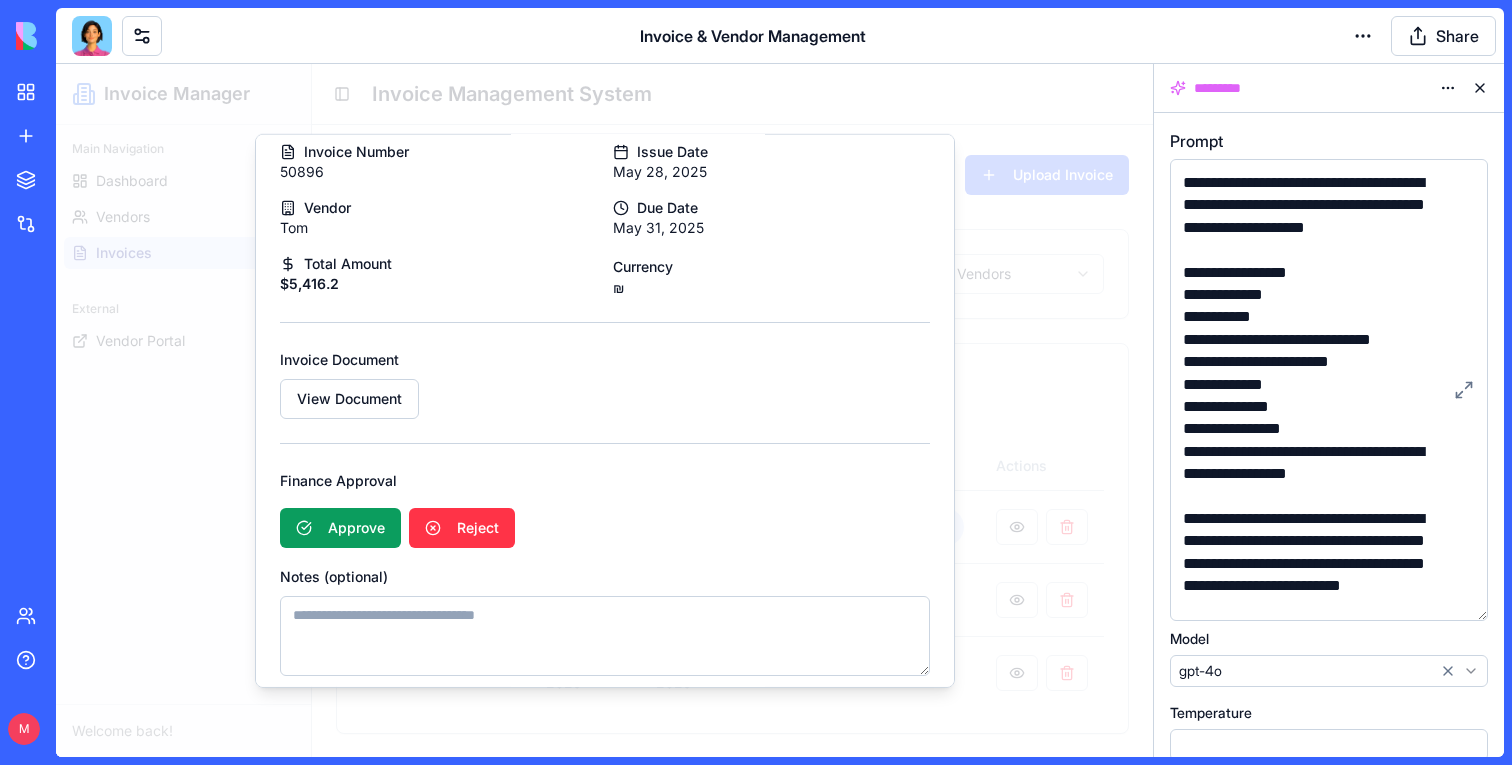scroll, scrollTop: 278, scrollLeft: 0, axis: vertical 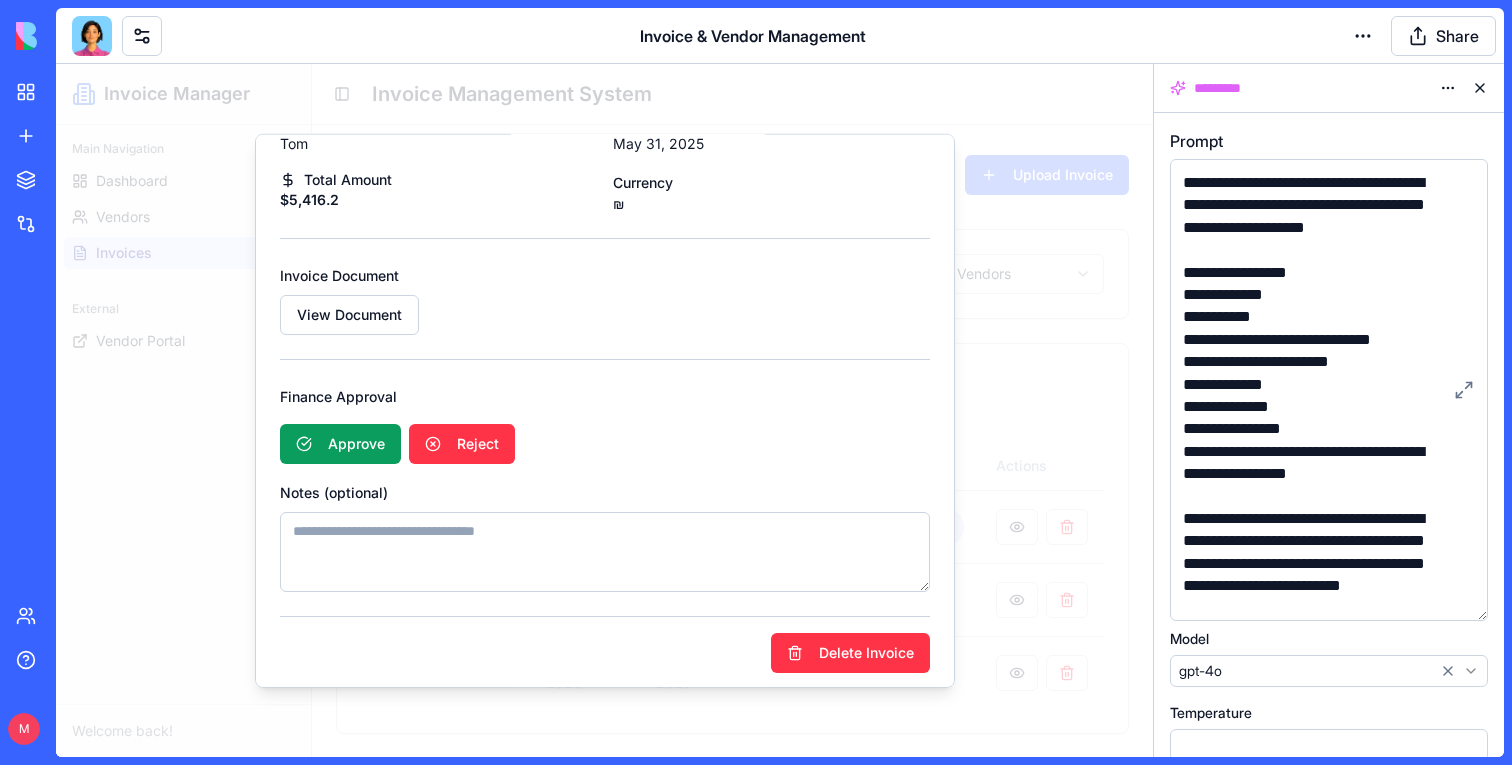 click at bounding box center (604, 410) 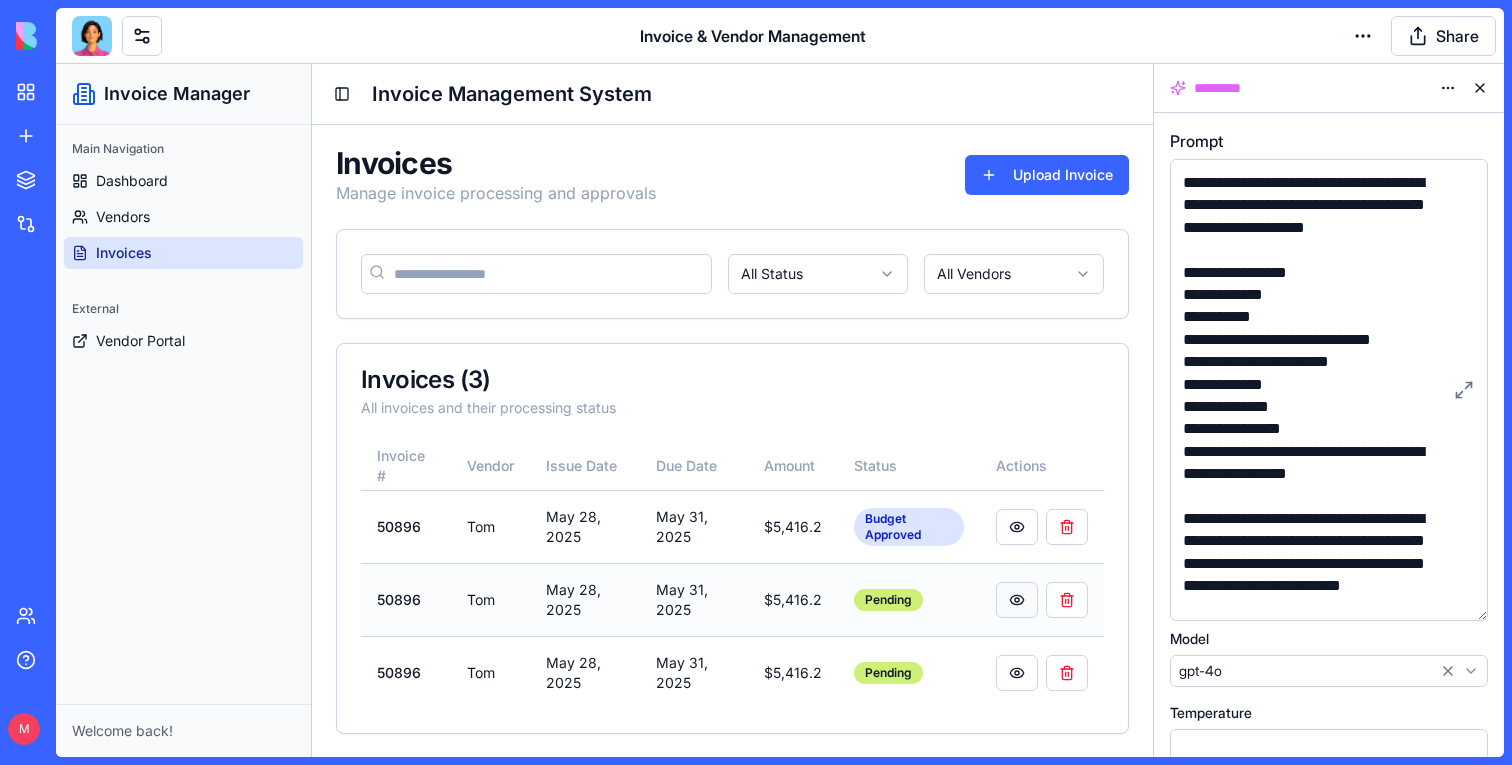 click at bounding box center (1017, 600) 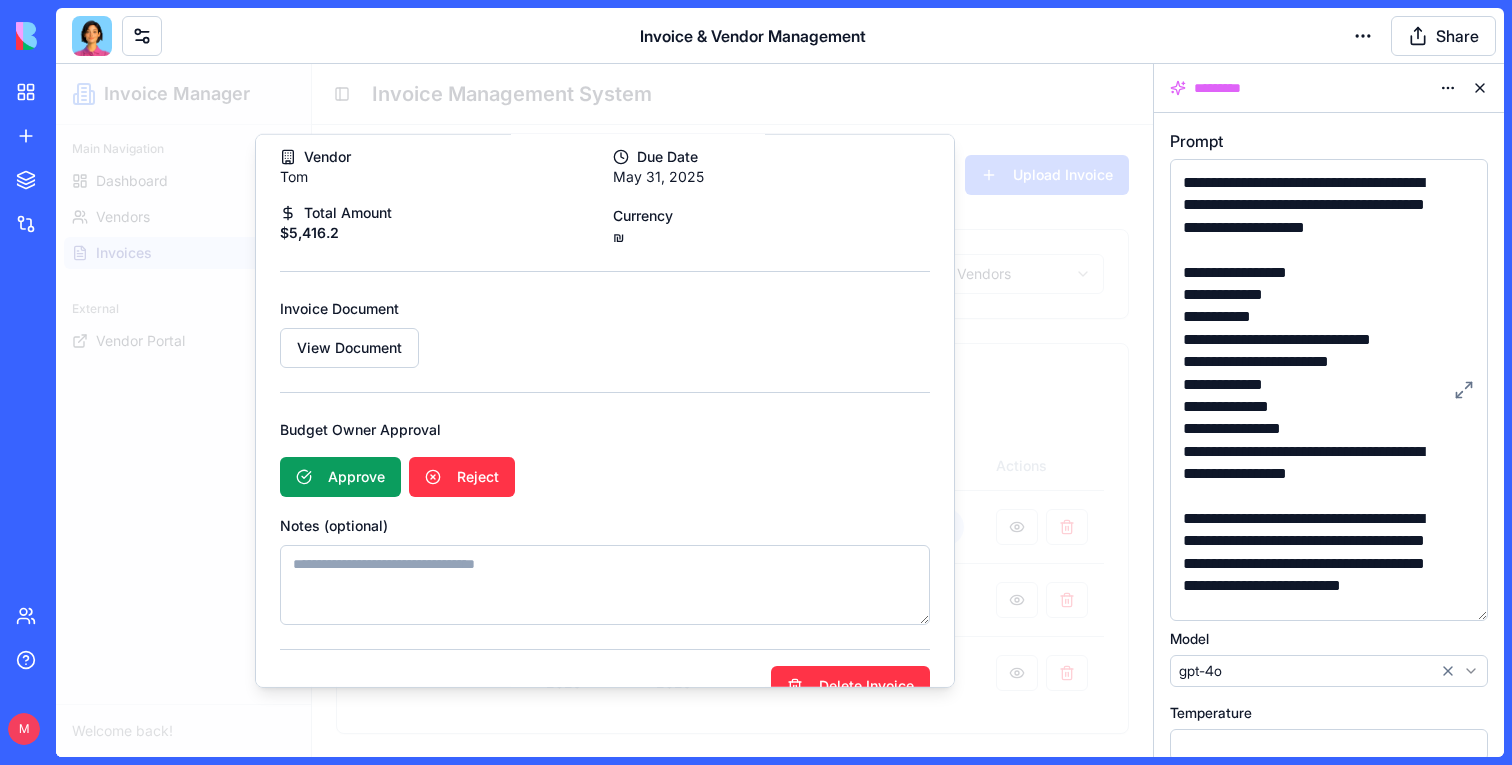 scroll, scrollTop: 287, scrollLeft: 0, axis: vertical 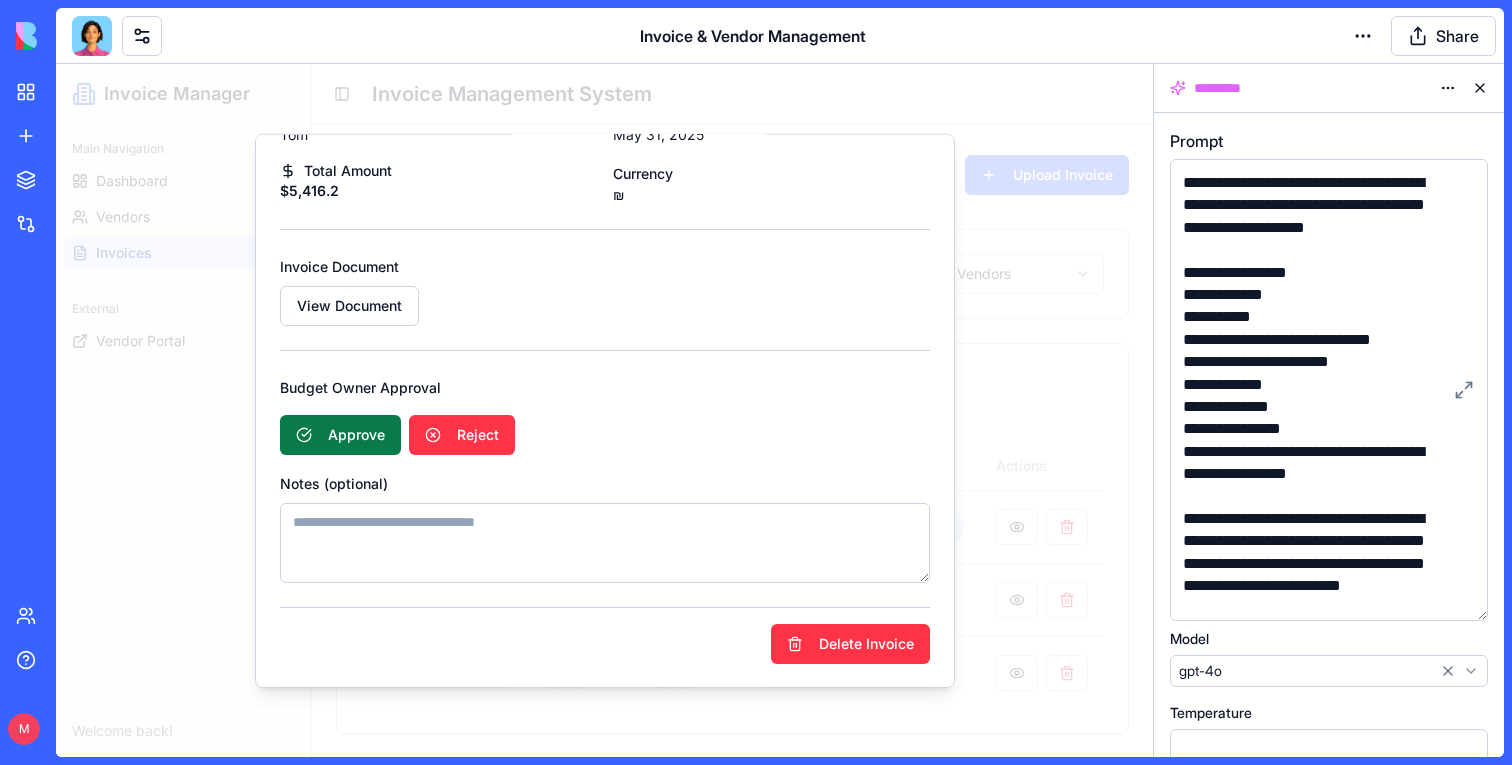 click on "Approve" at bounding box center (340, 434) 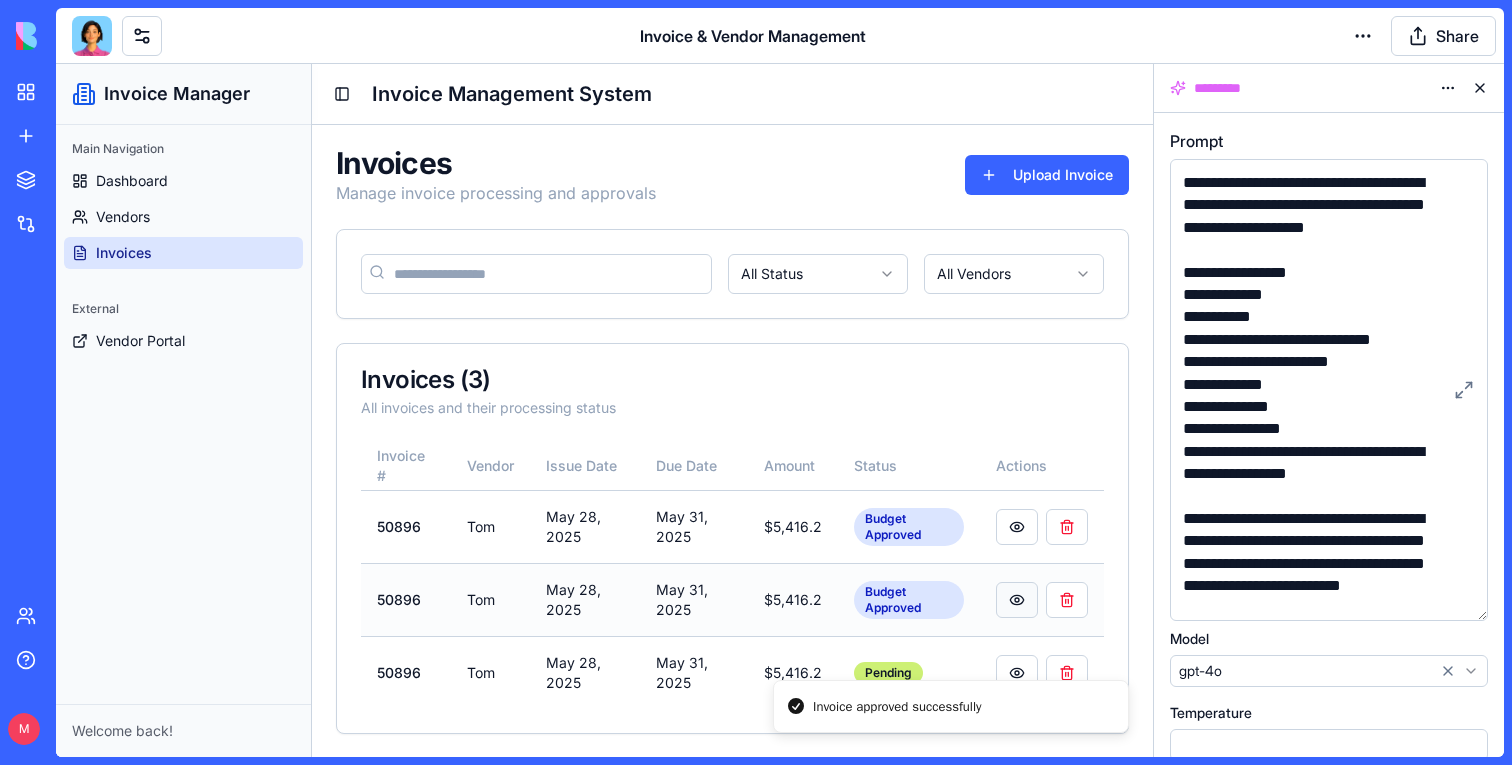click at bounding box center (1017, 600) 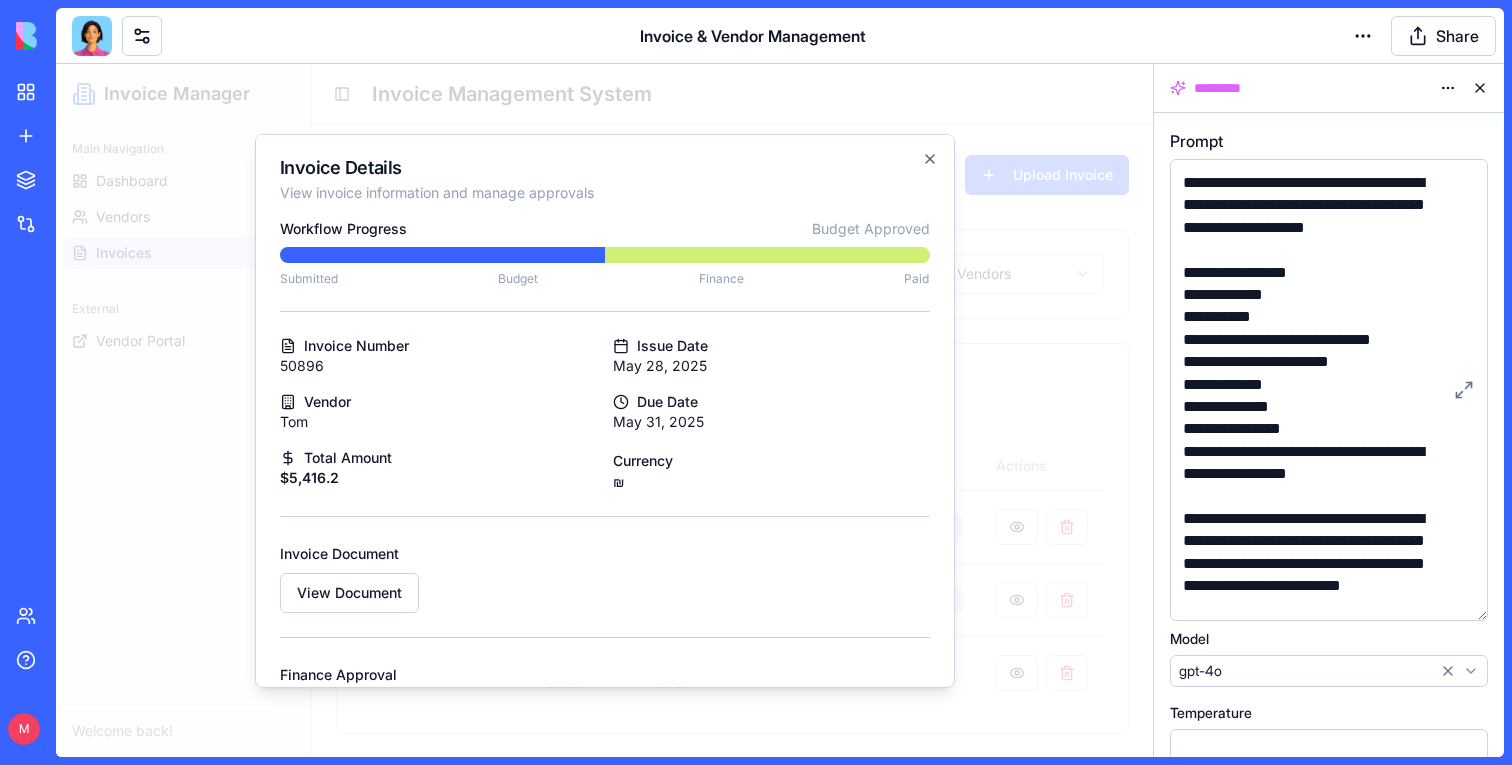 click at bounding box center [604, 410] 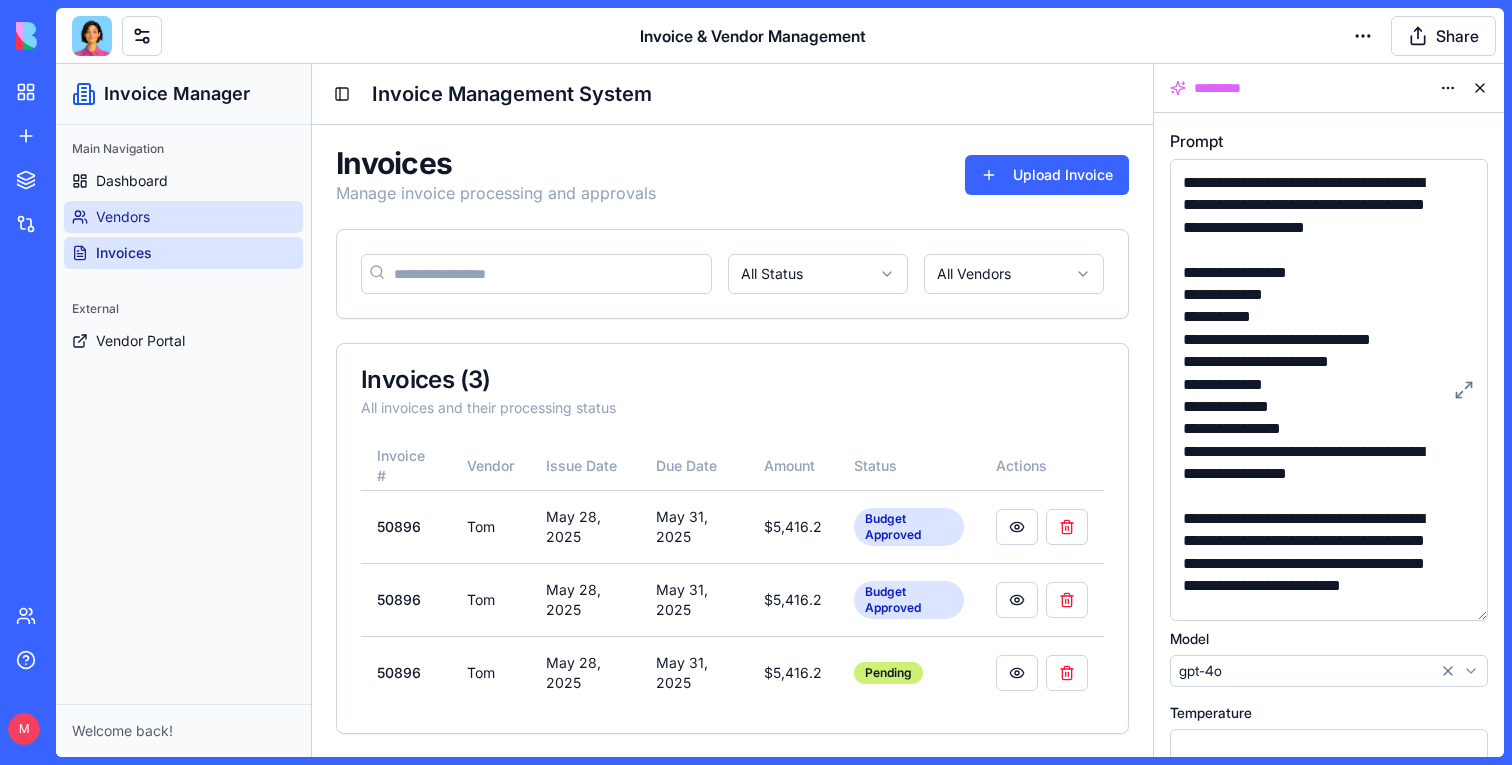 click on "Vendors" at bounding box center [183, 217] 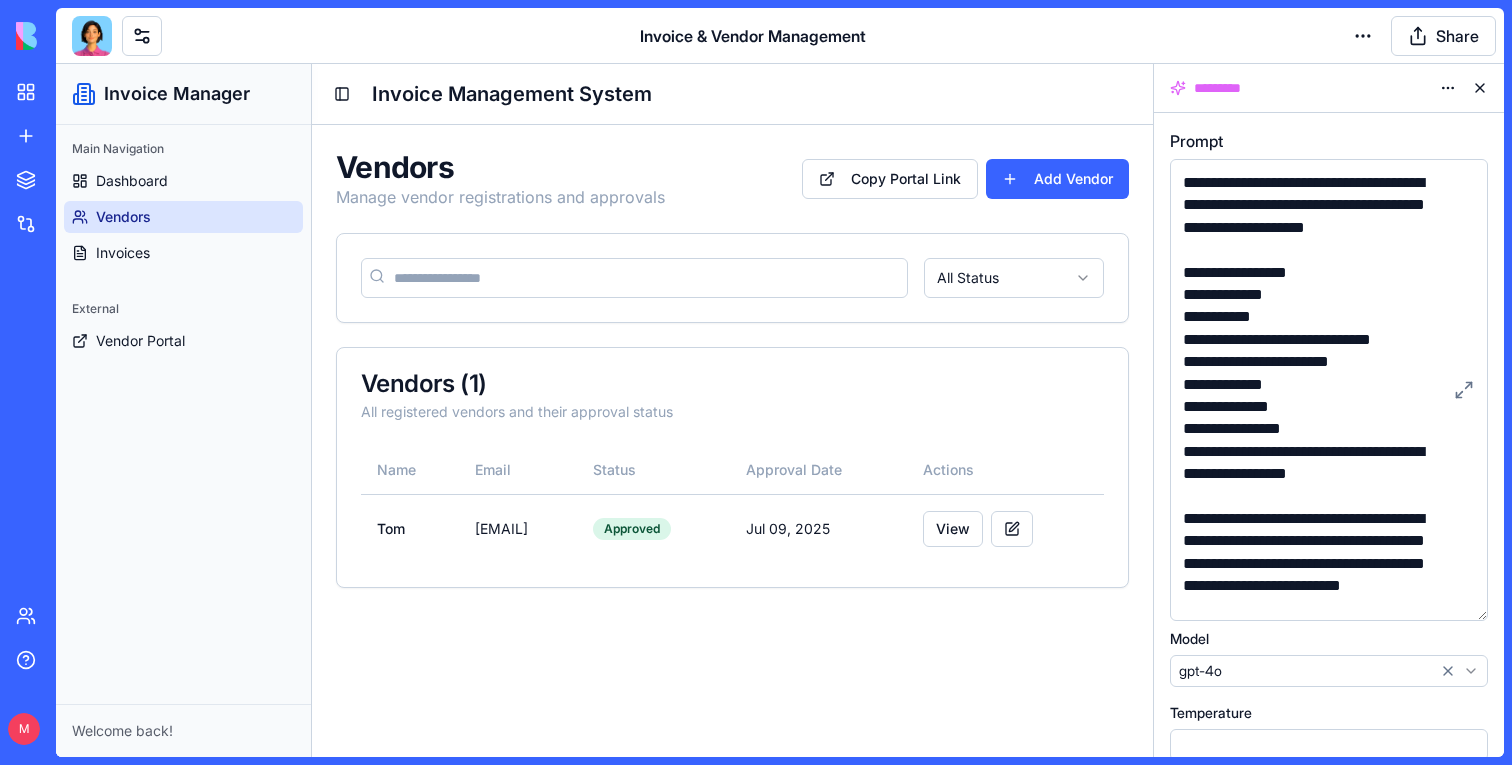 scroll, scrollTop: 0, scrollLeft: 0, axis: both 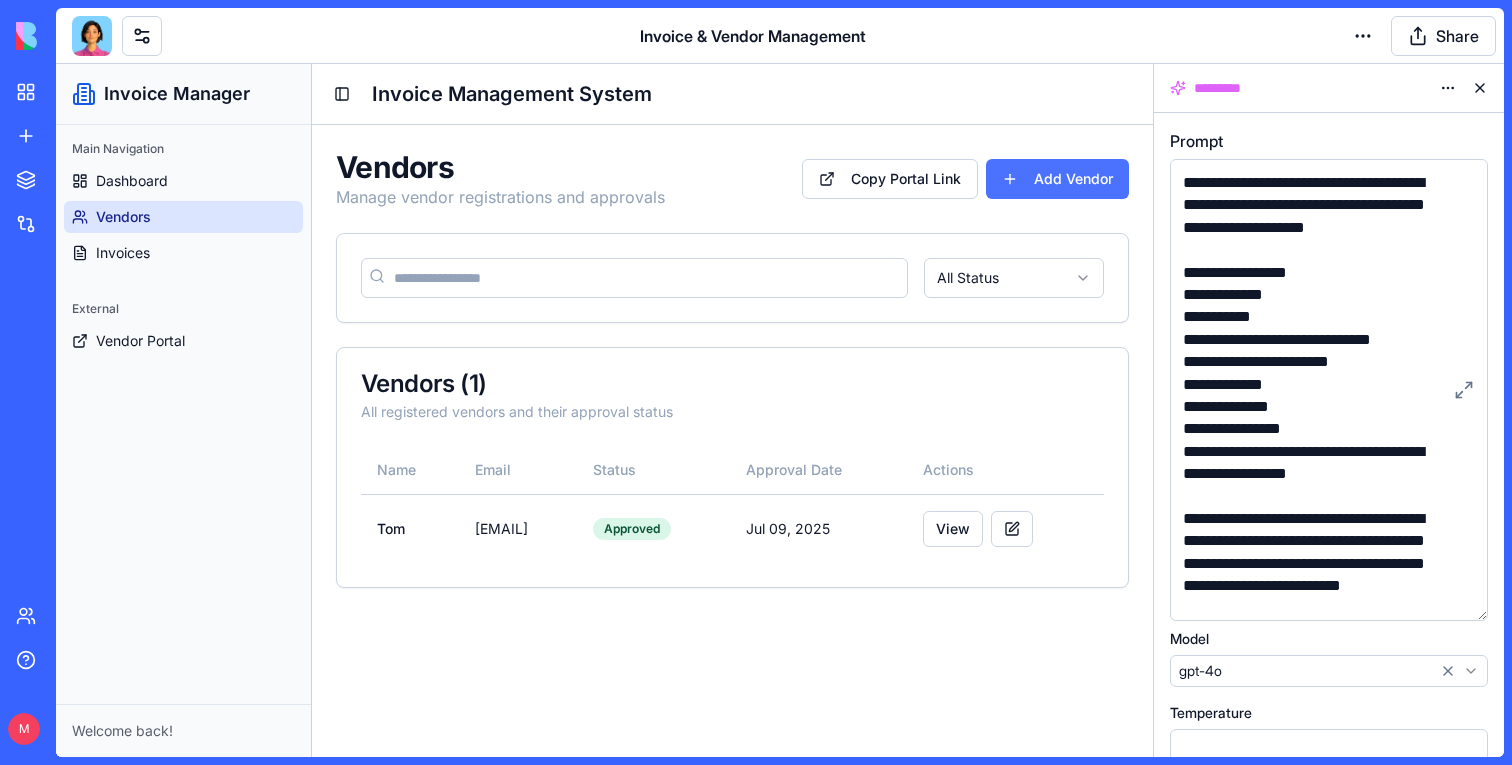 click on "Add Vendor" at bounding box center (1057, 179) 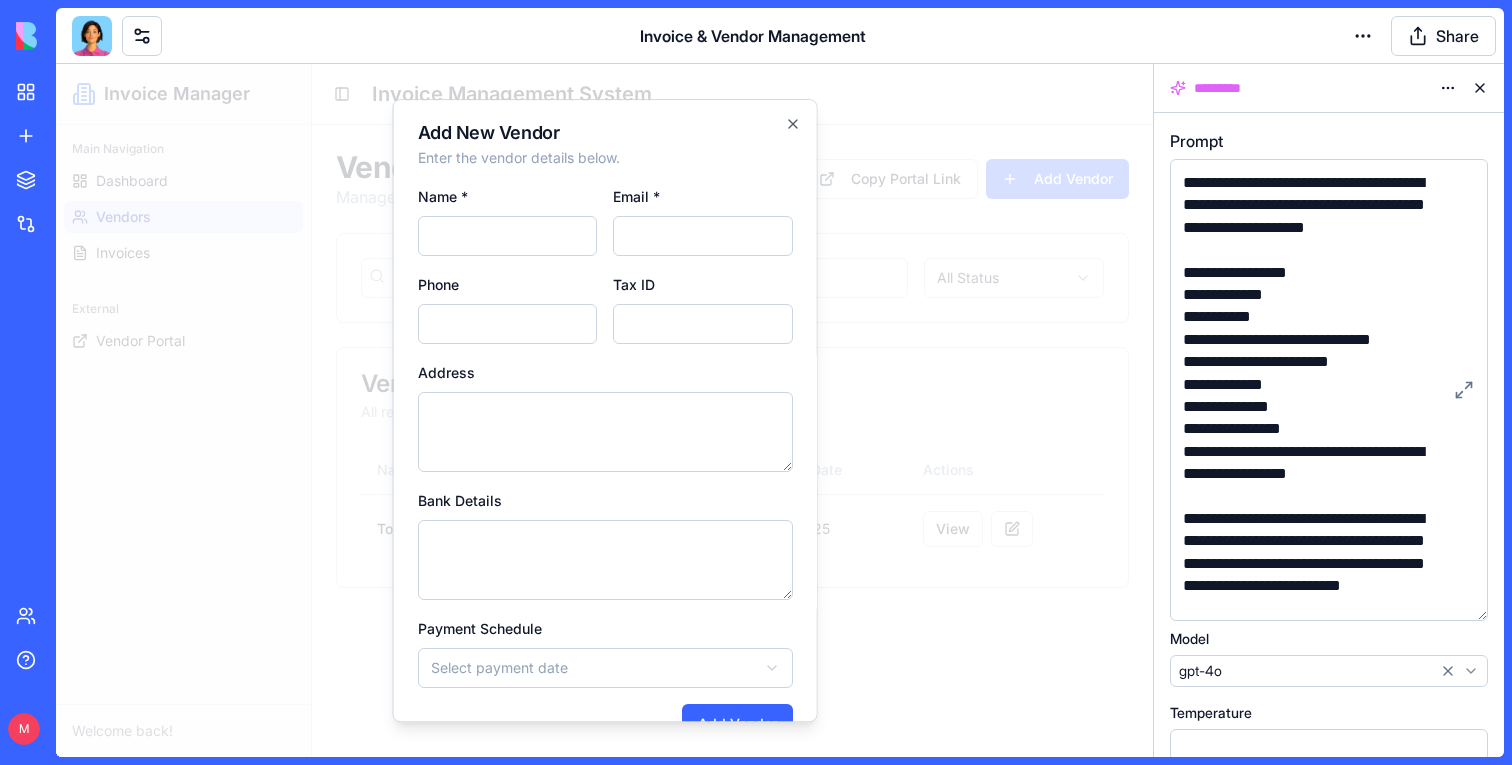 click at bounding box center [604, 410] 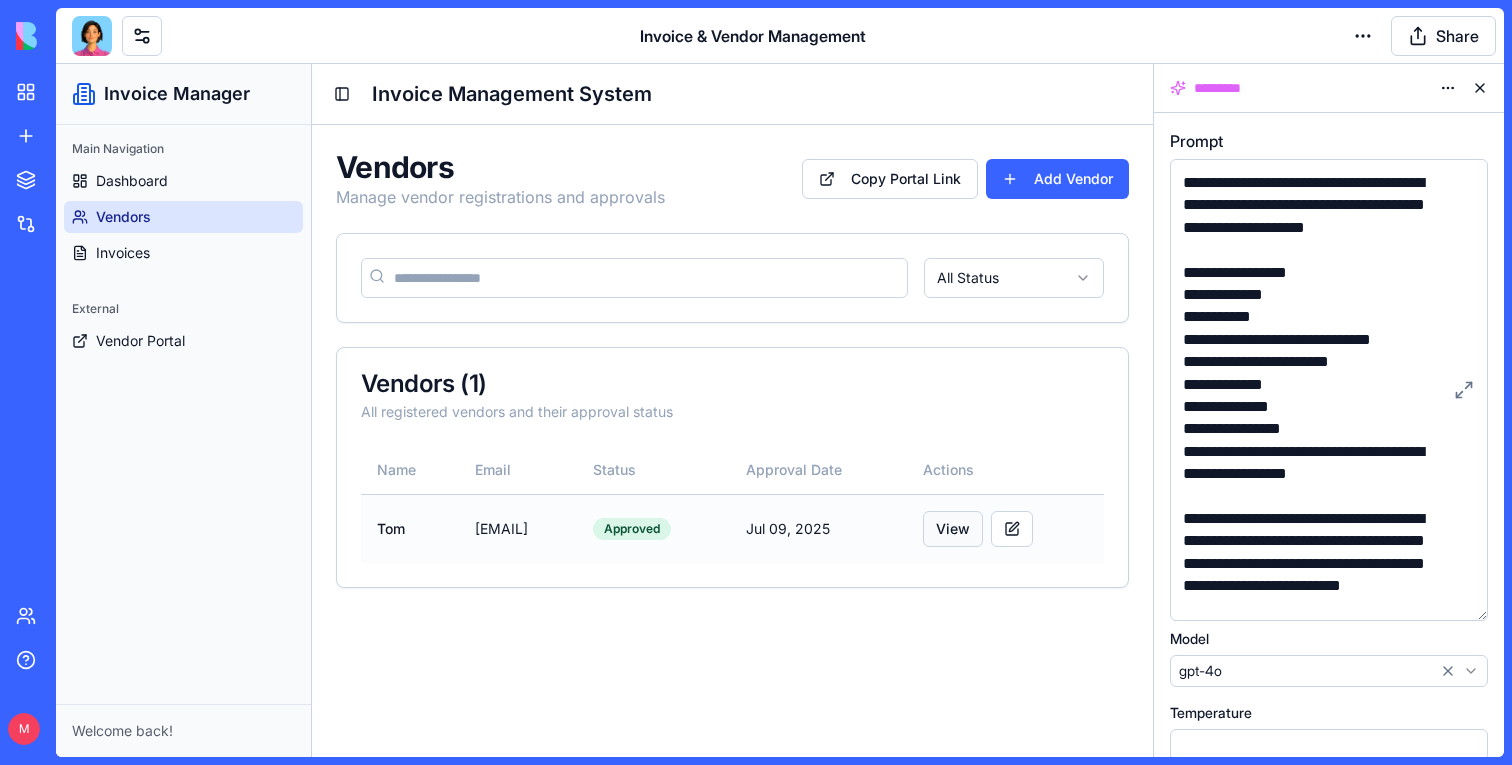 click on "View" at bounding box center [953, 529] 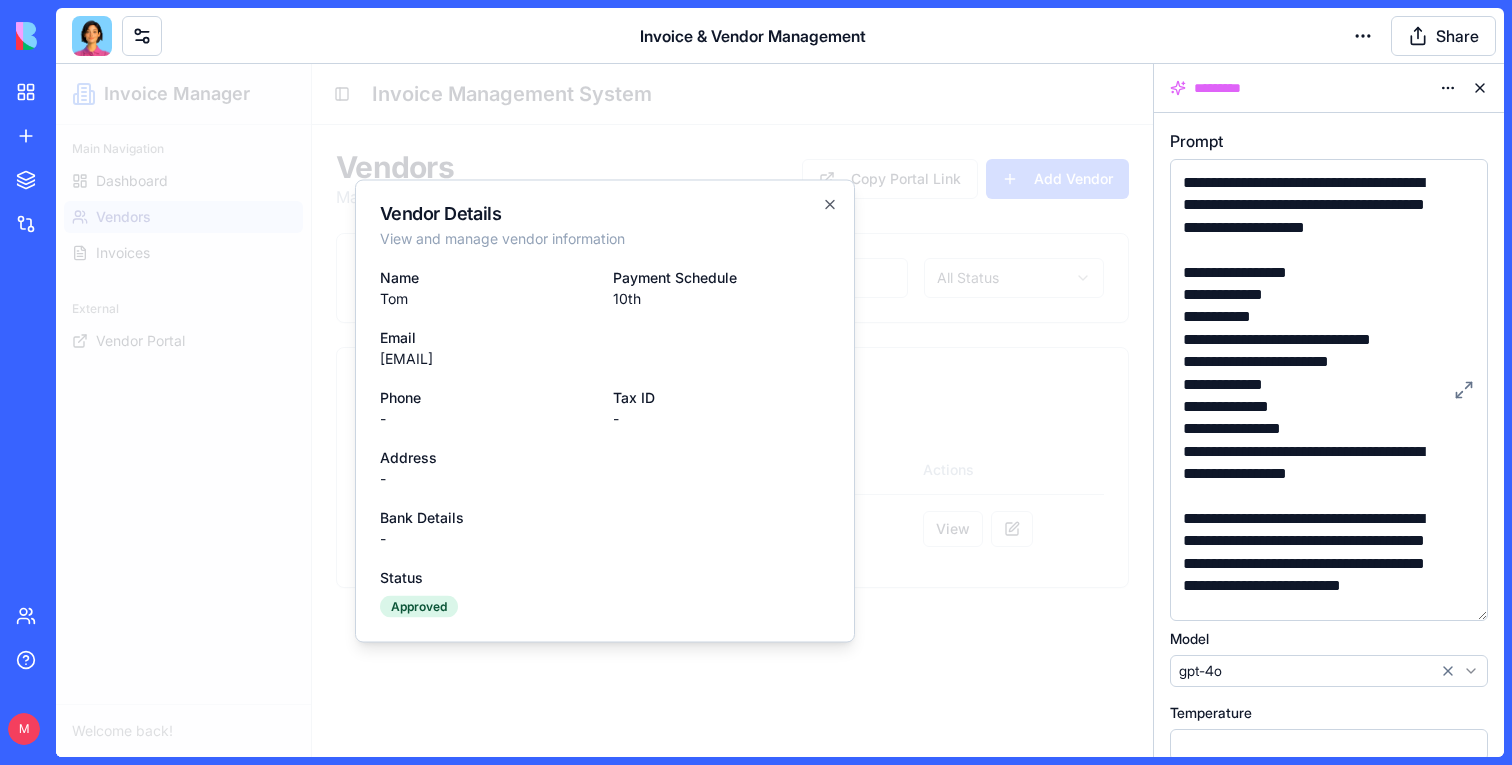 click at bounding box center [604, 410] 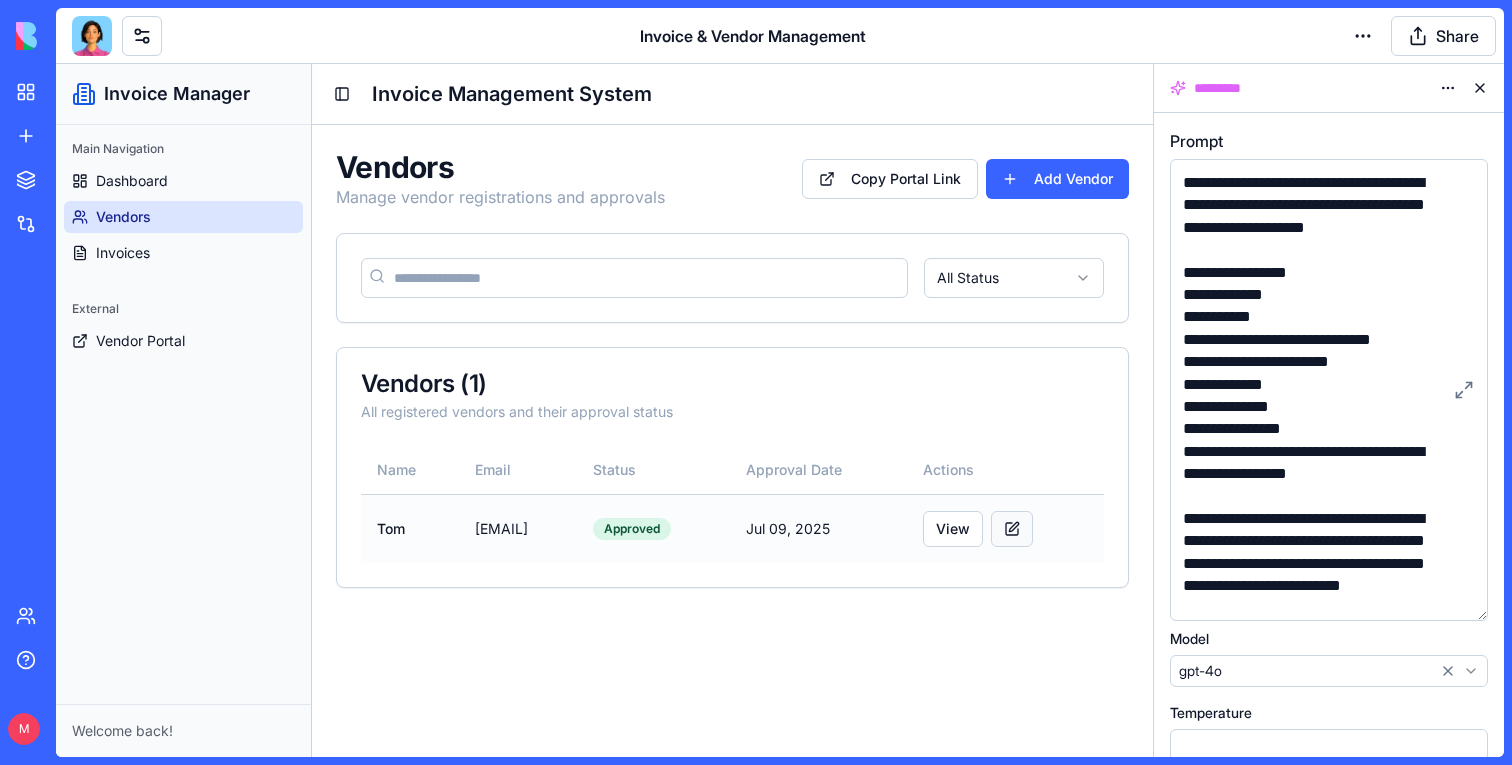 click at bounding box center [1012, 529] 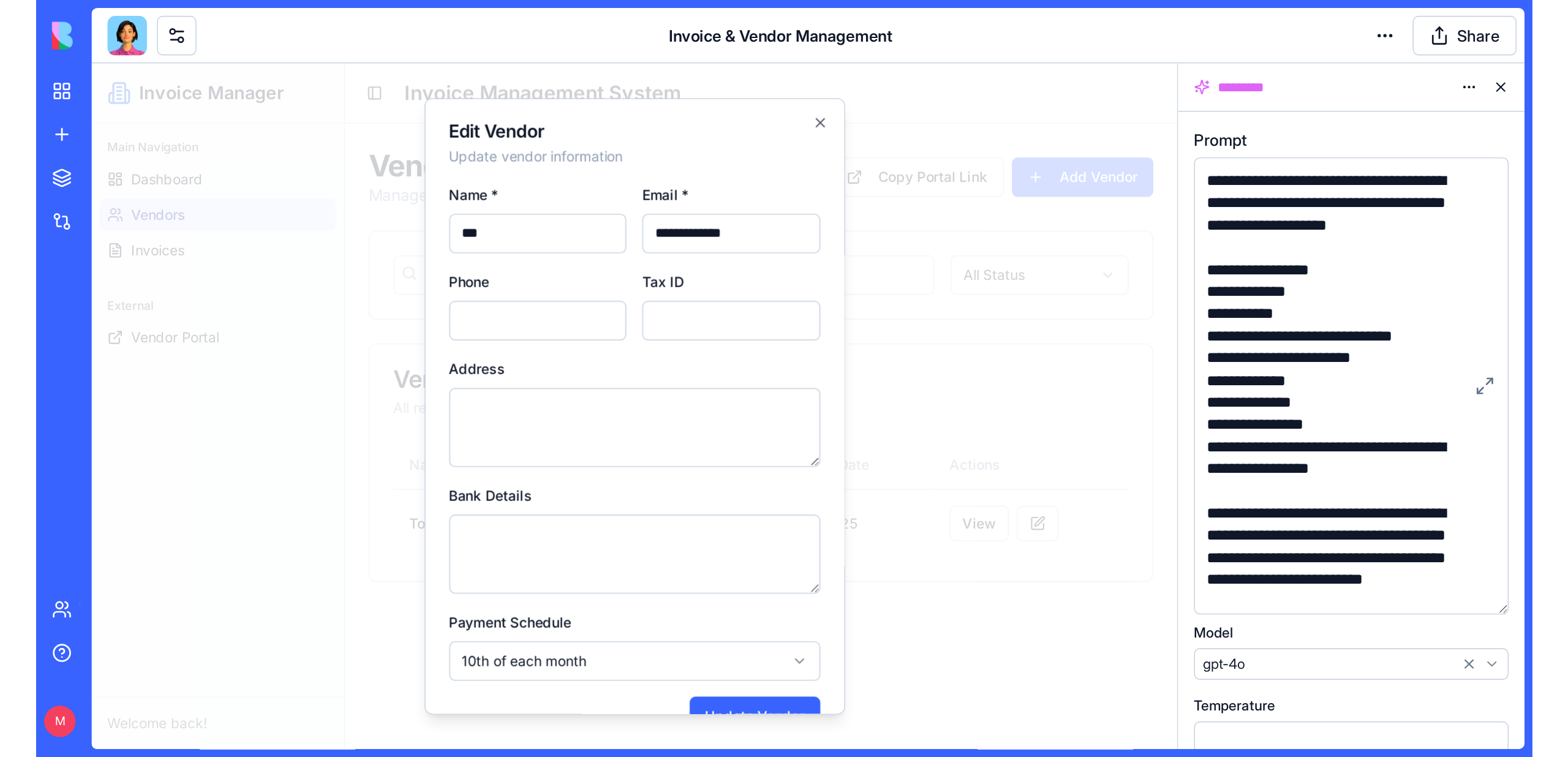 scroll, scrollTop: 28, scrollLeft: 0, axis: vertical 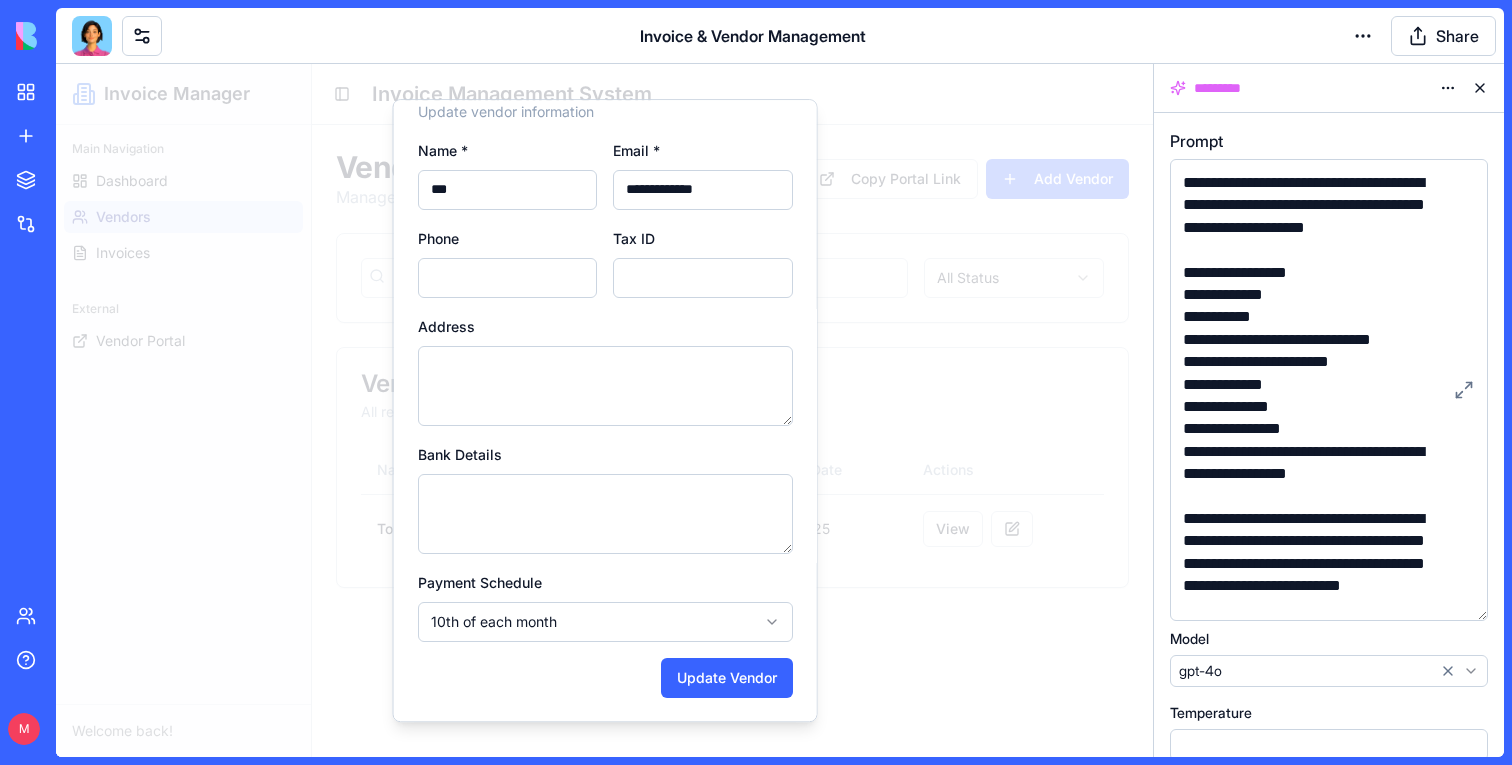 click on "**********" at bounding box center (604, 410) 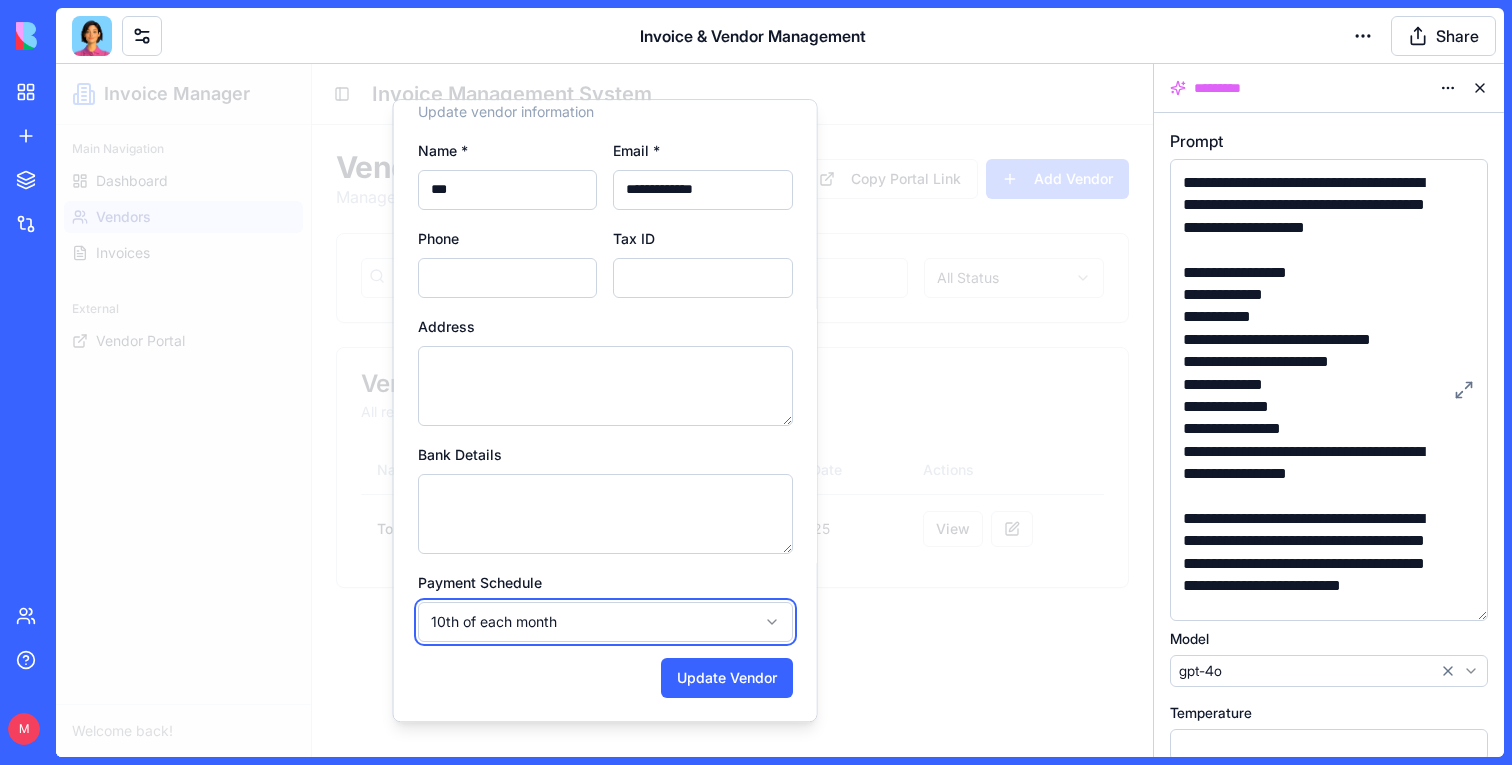 click on "**********" at bounding box center (604, 410) 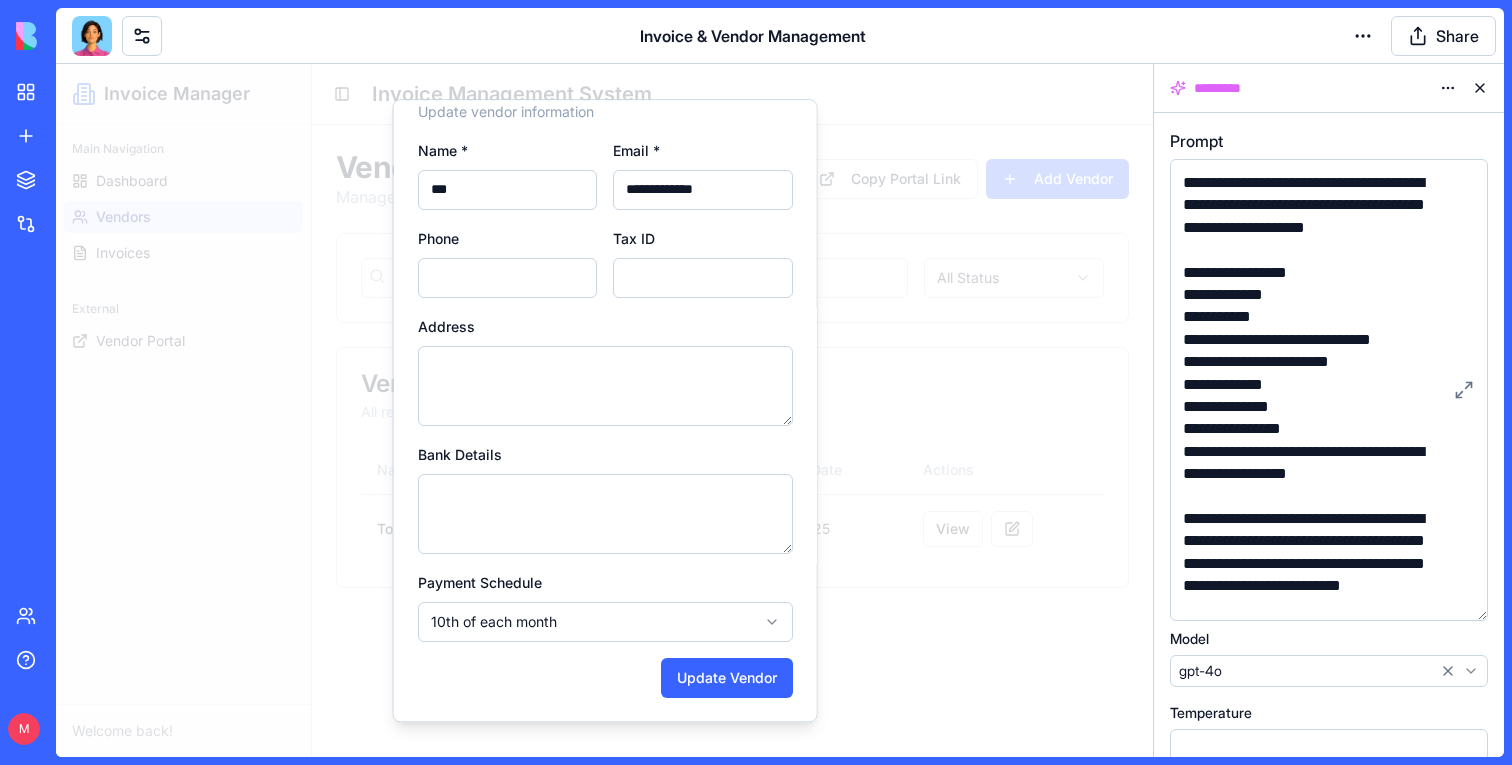 click at bounding box center (604, 410) 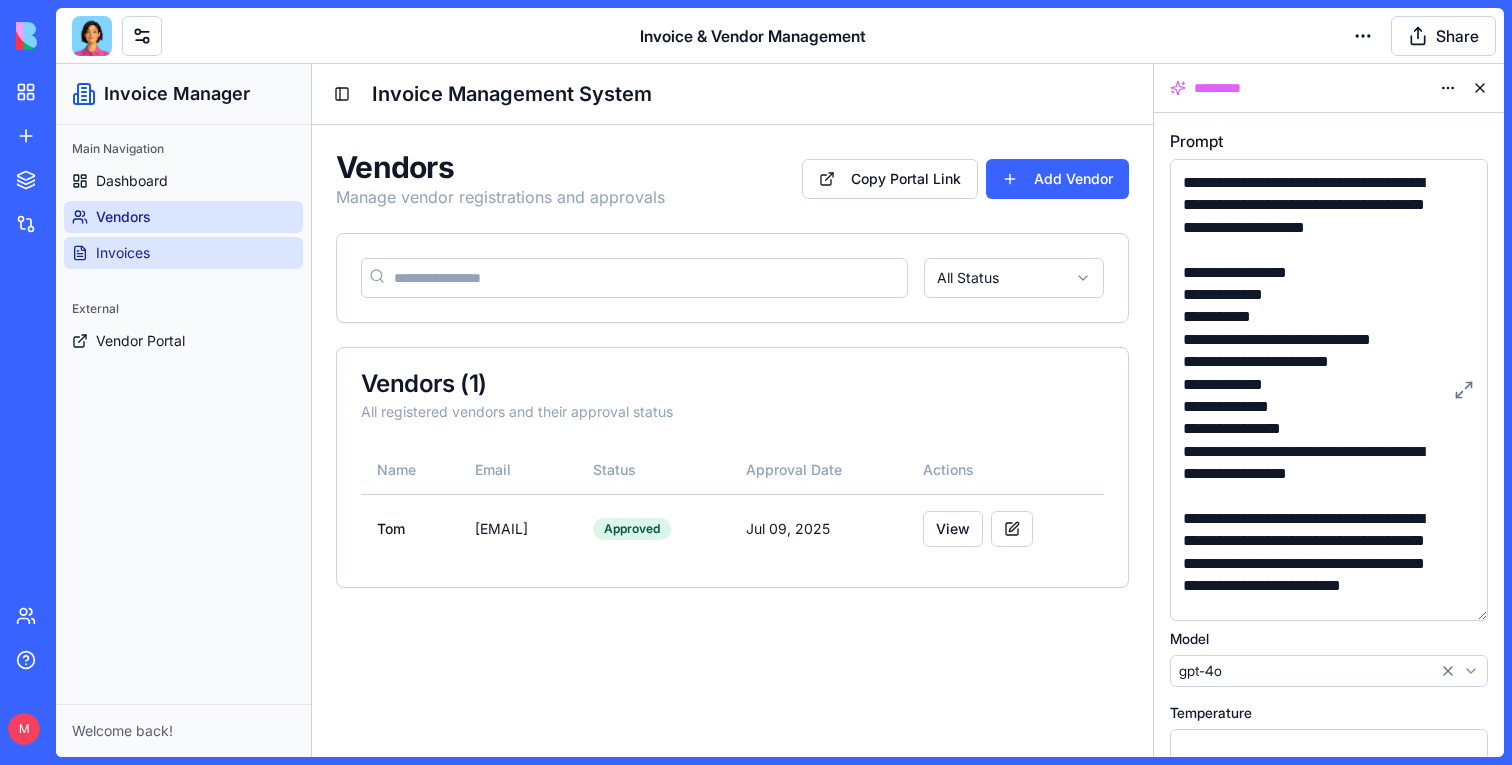 click on "Invoices" at bounding box center (183, 253) 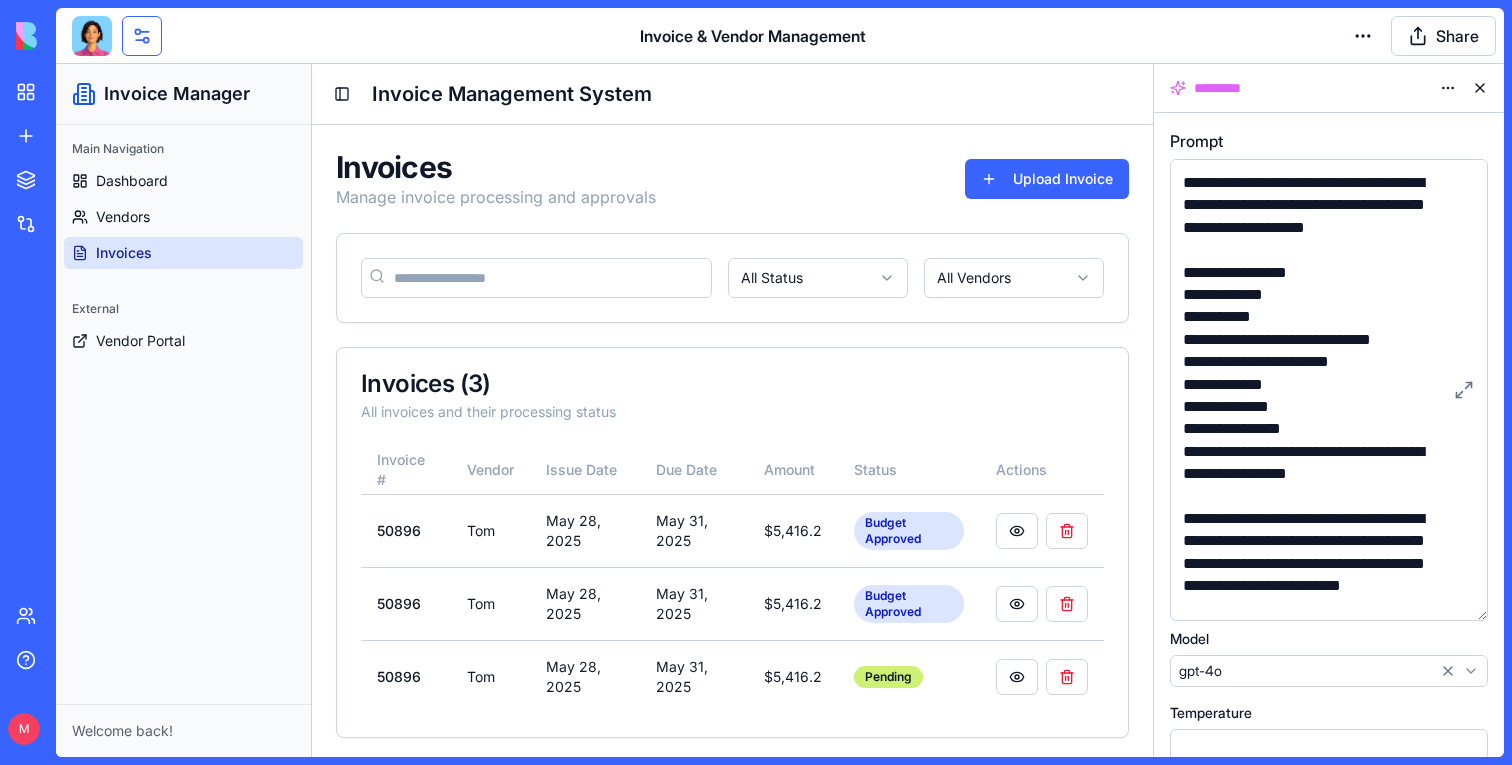 click at bounding box center [142, 36] 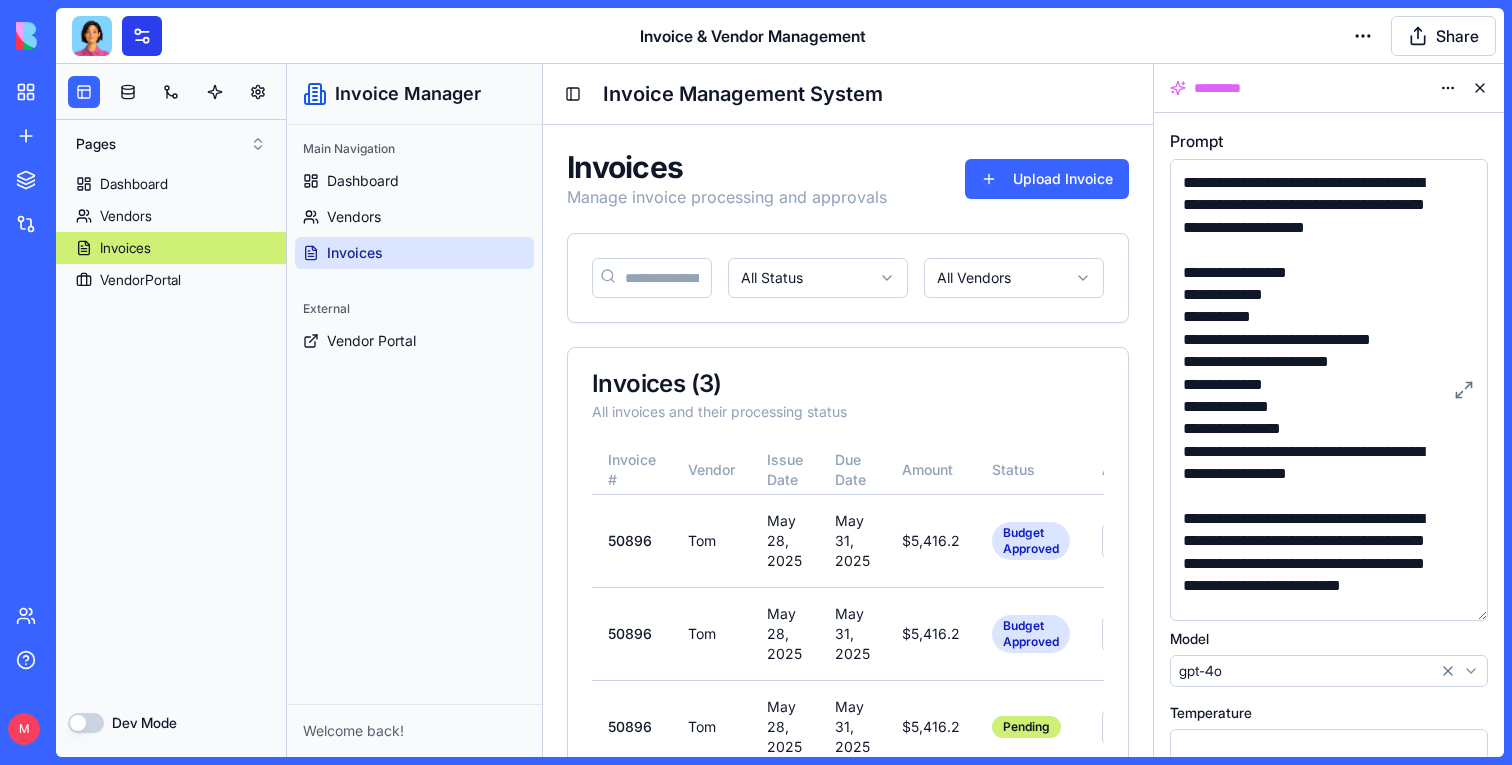 click at bounding box center (142, 36) 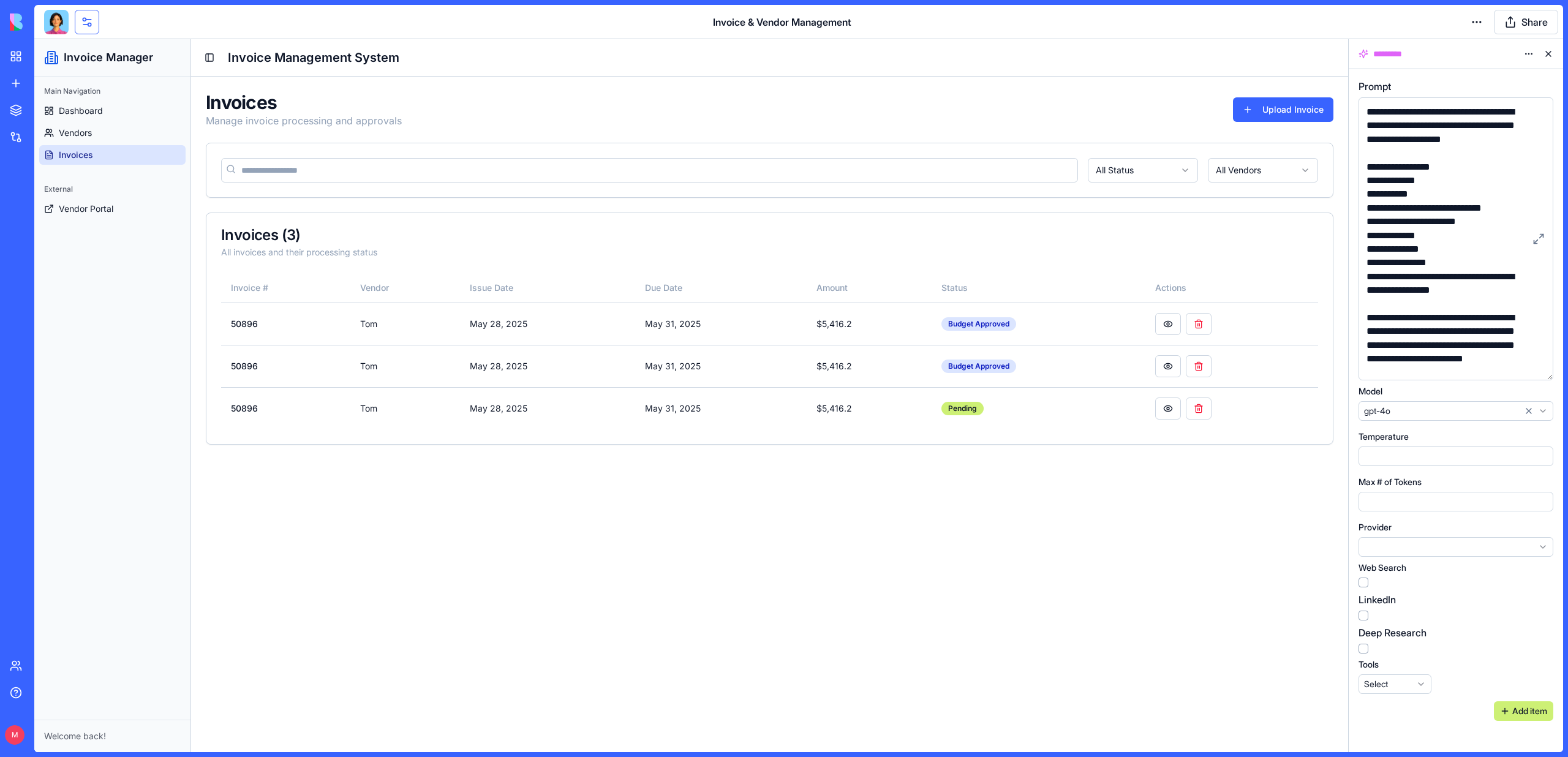 click at bounding box center (87, 22) 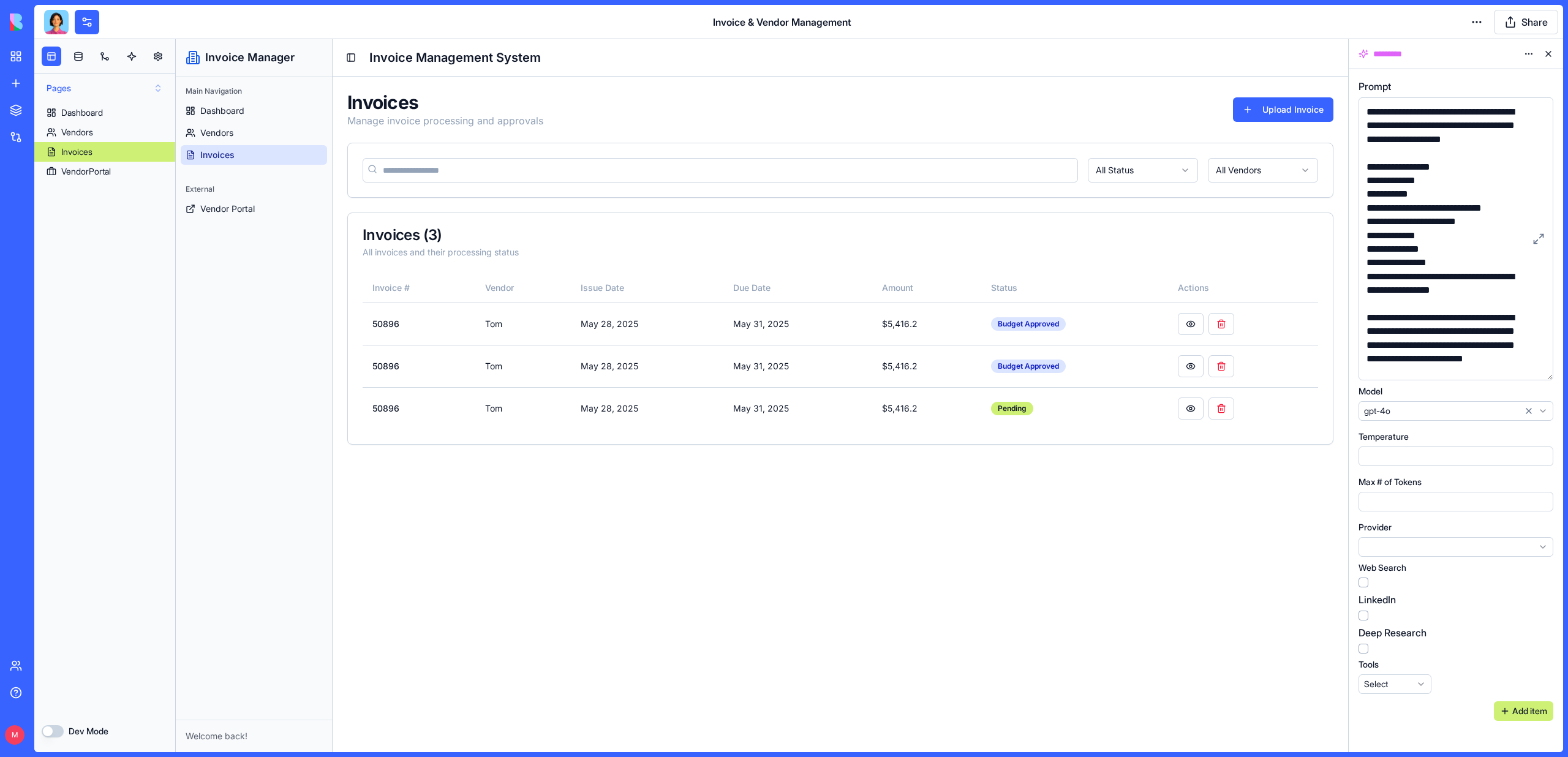 click on "Pages" at bounding box center [105, 88] 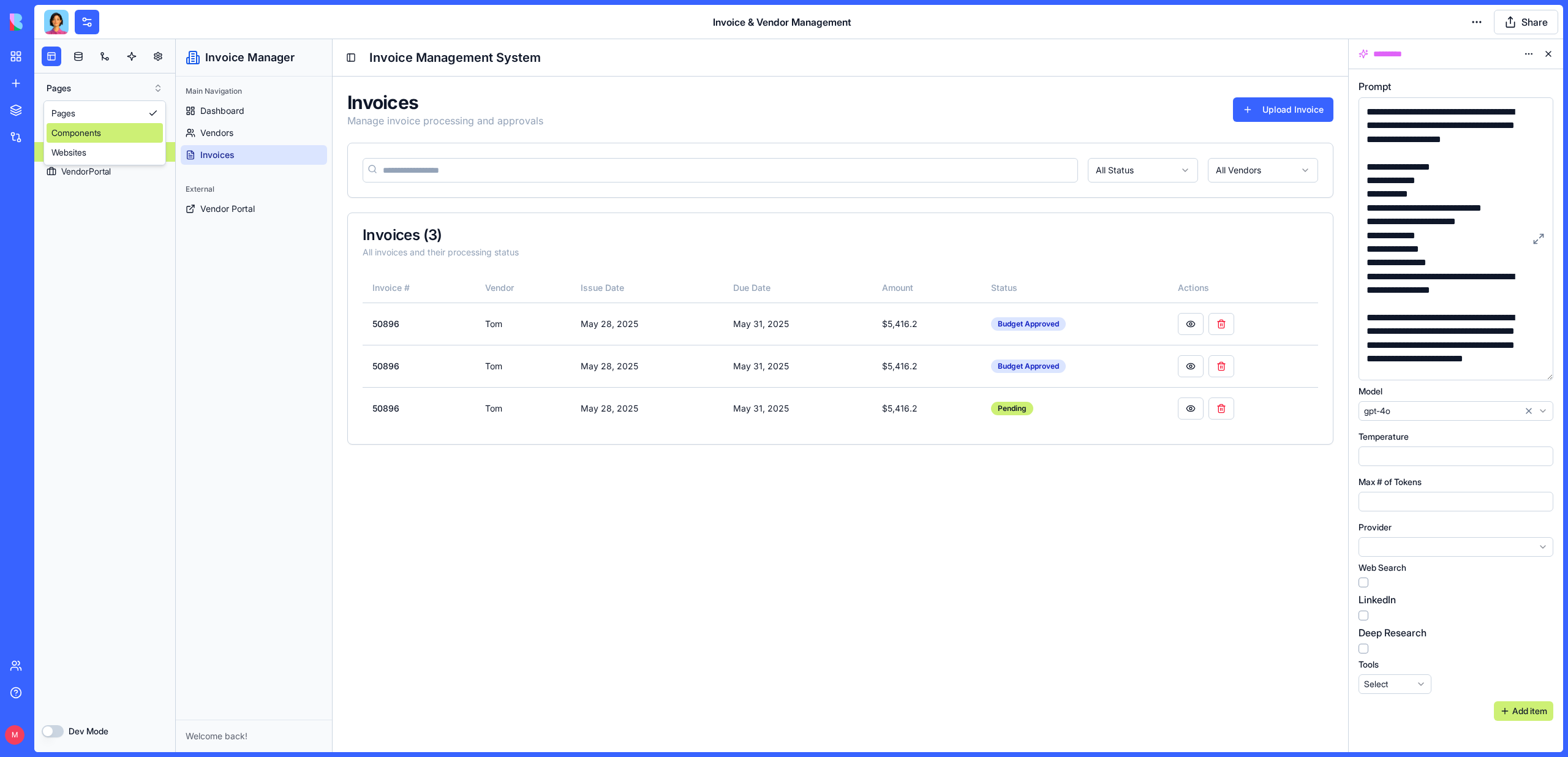 click on "Components" at bounding box center [105, 133] 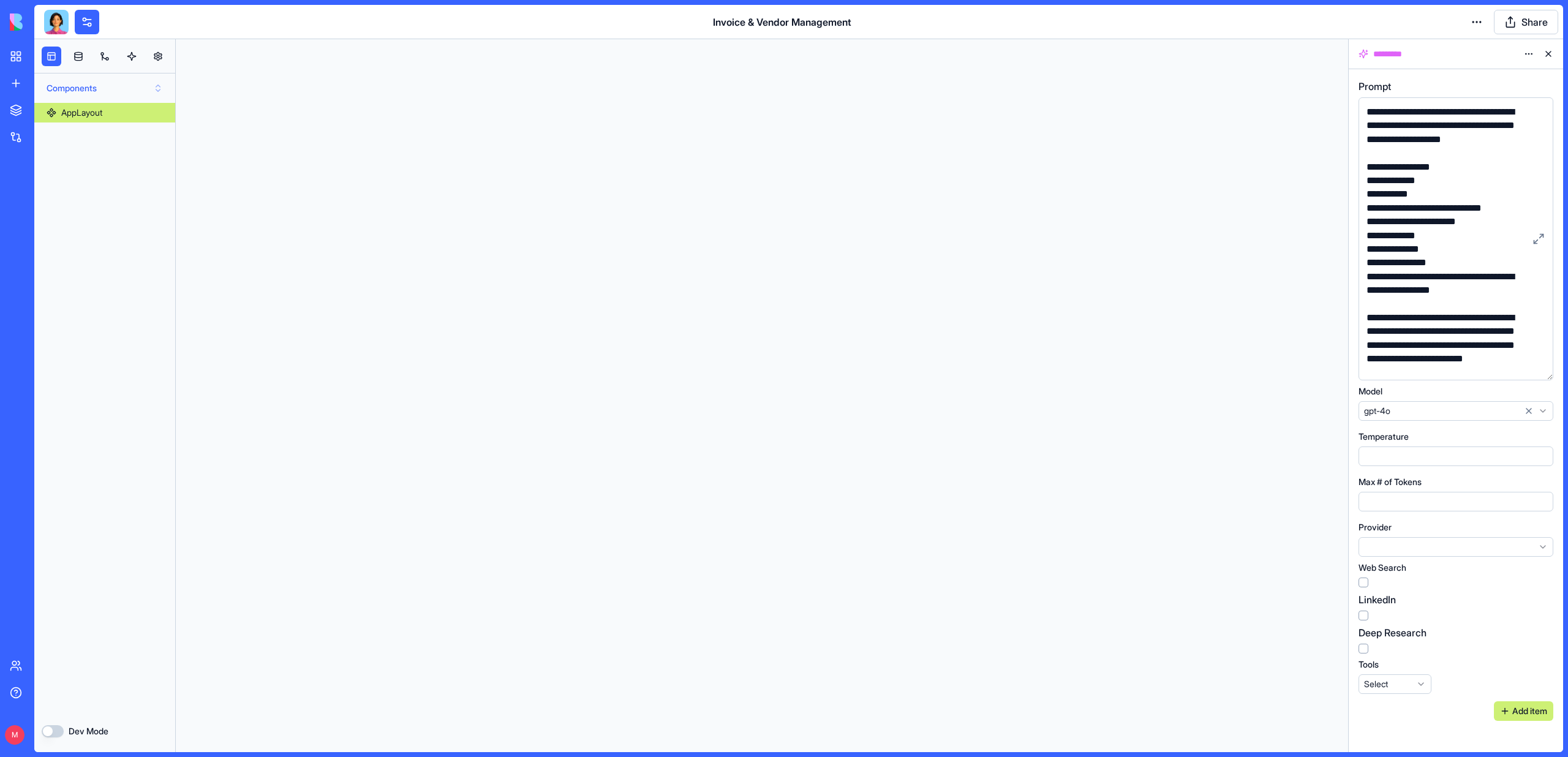click on "Components" at bounding box center [105, 88] 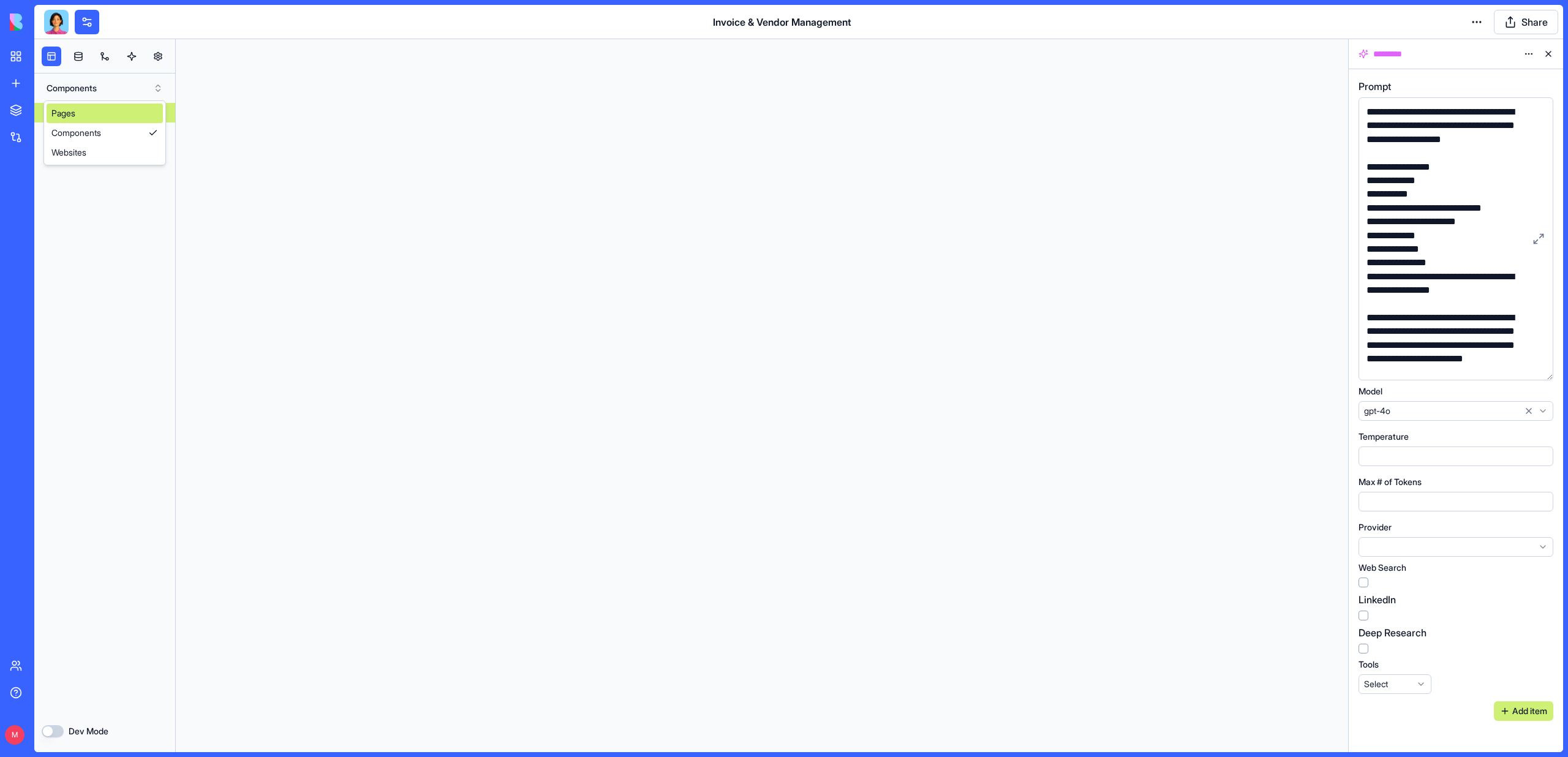 click on "Pages" at bounding box center [105, 113] 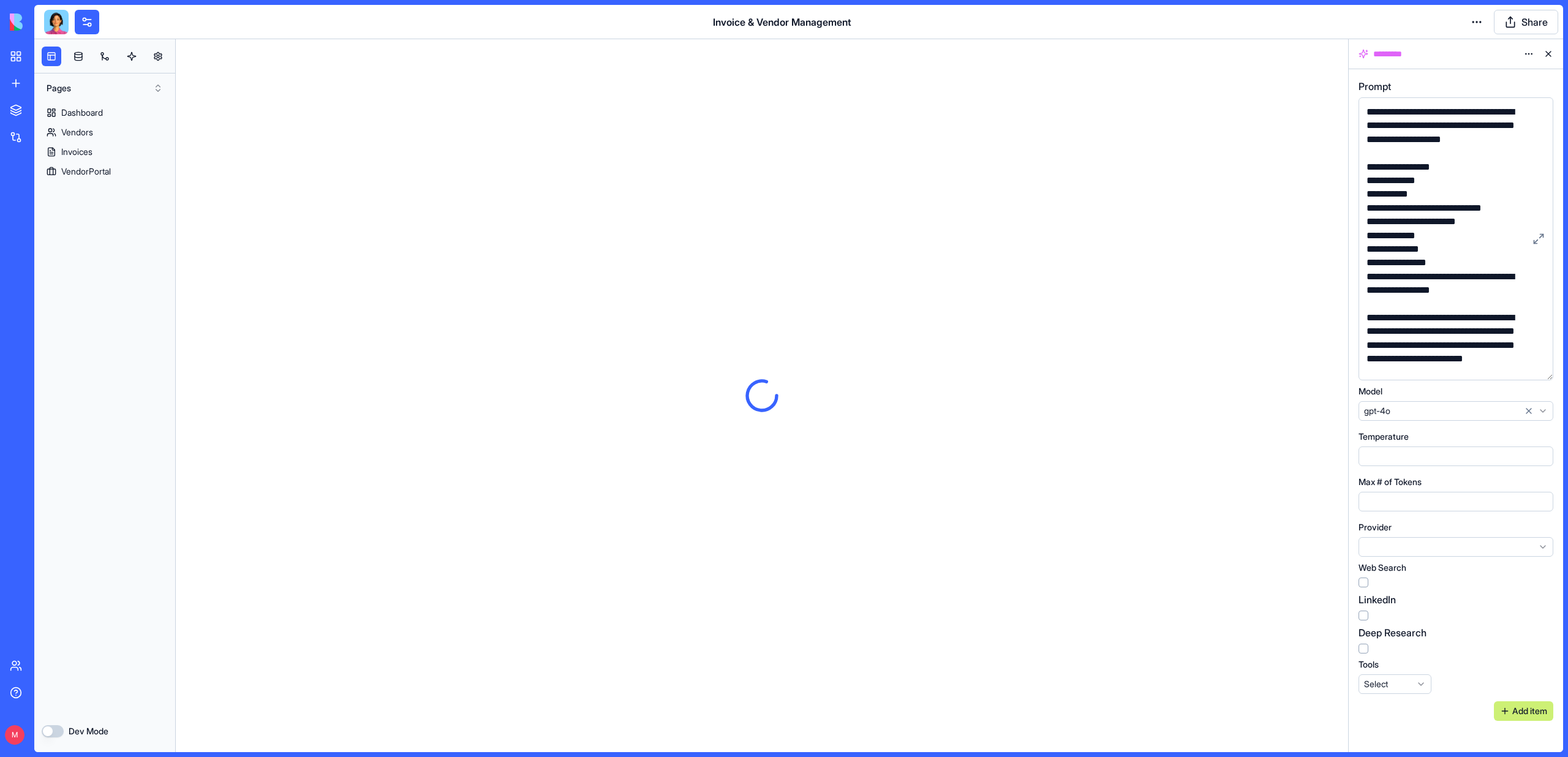 scroll, scrollTop: 0, scrollLeft: 0, axis: both 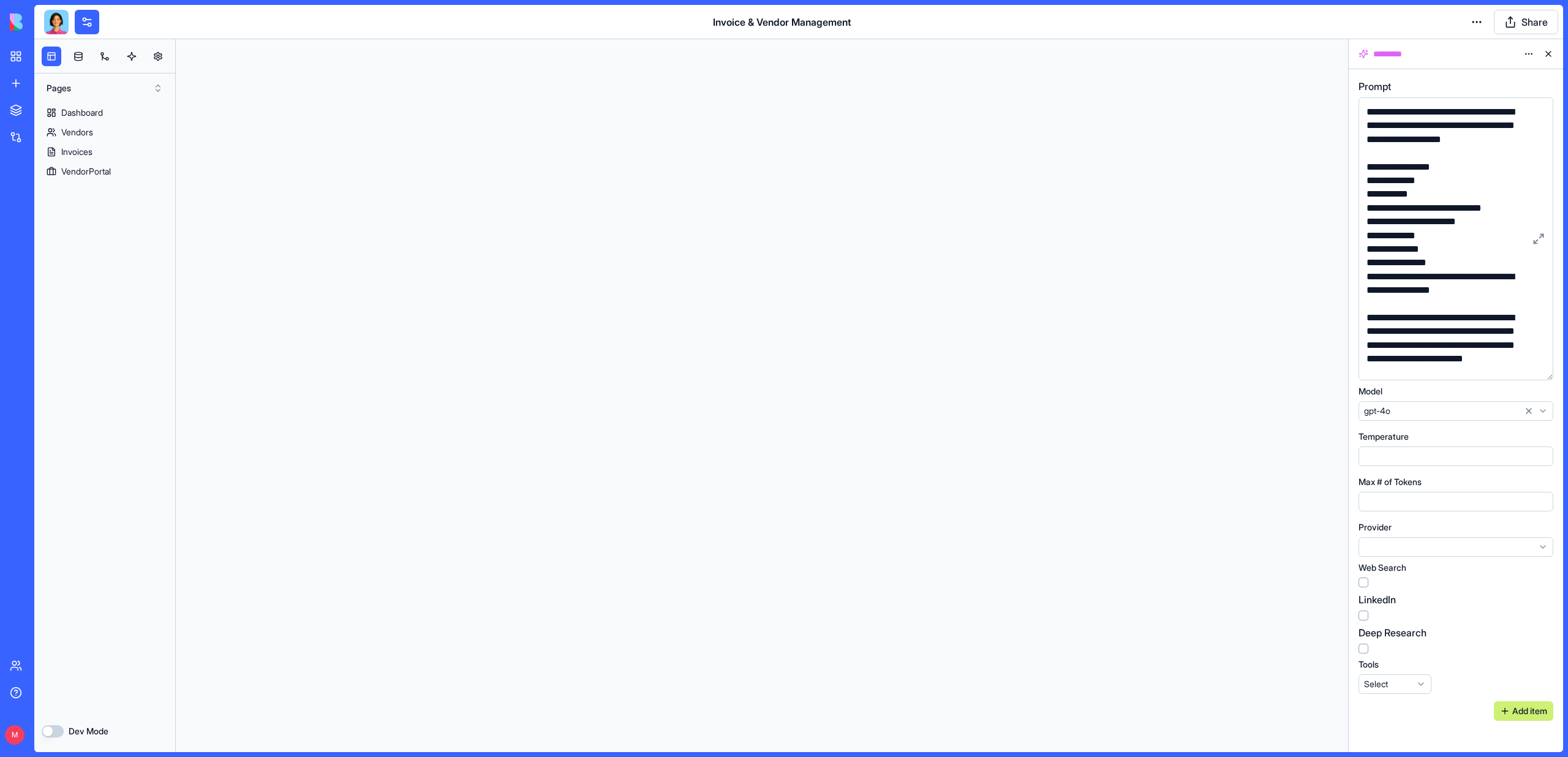click at bounding box center (1548, 54) 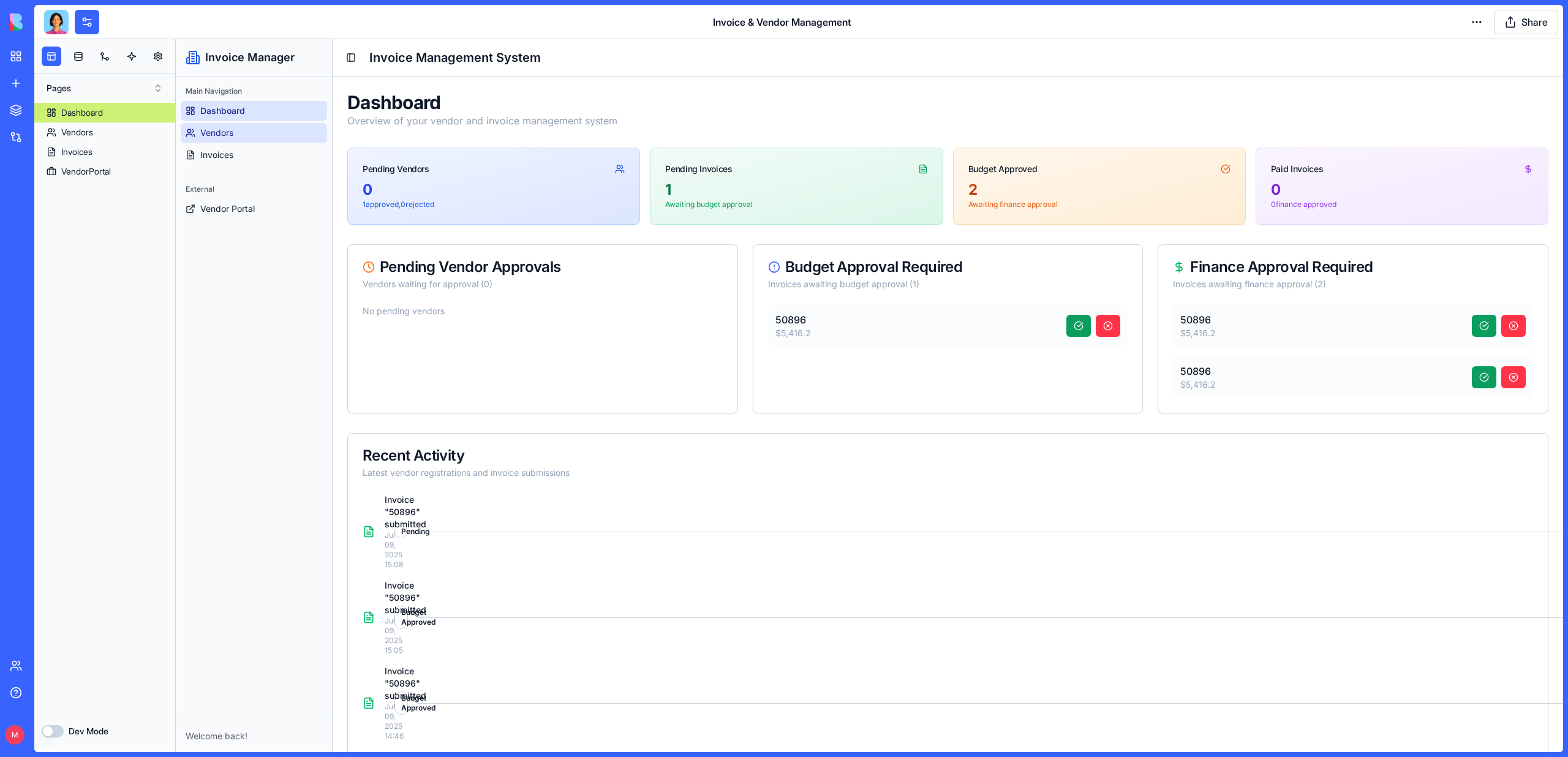 click on "Vendors" at bounding box center (217, 133) 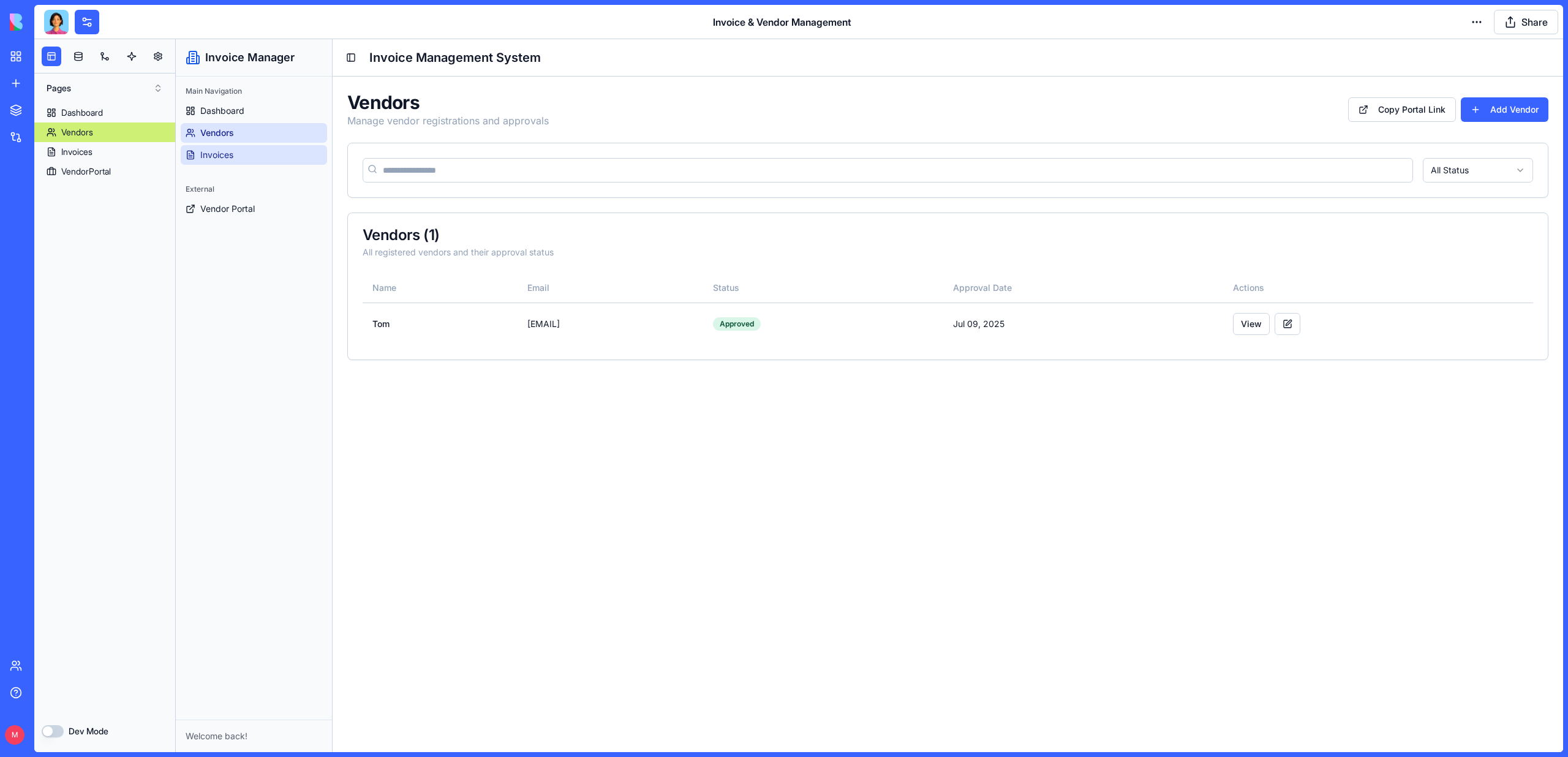 click on "Invoices" at bounding box center (254, 155) 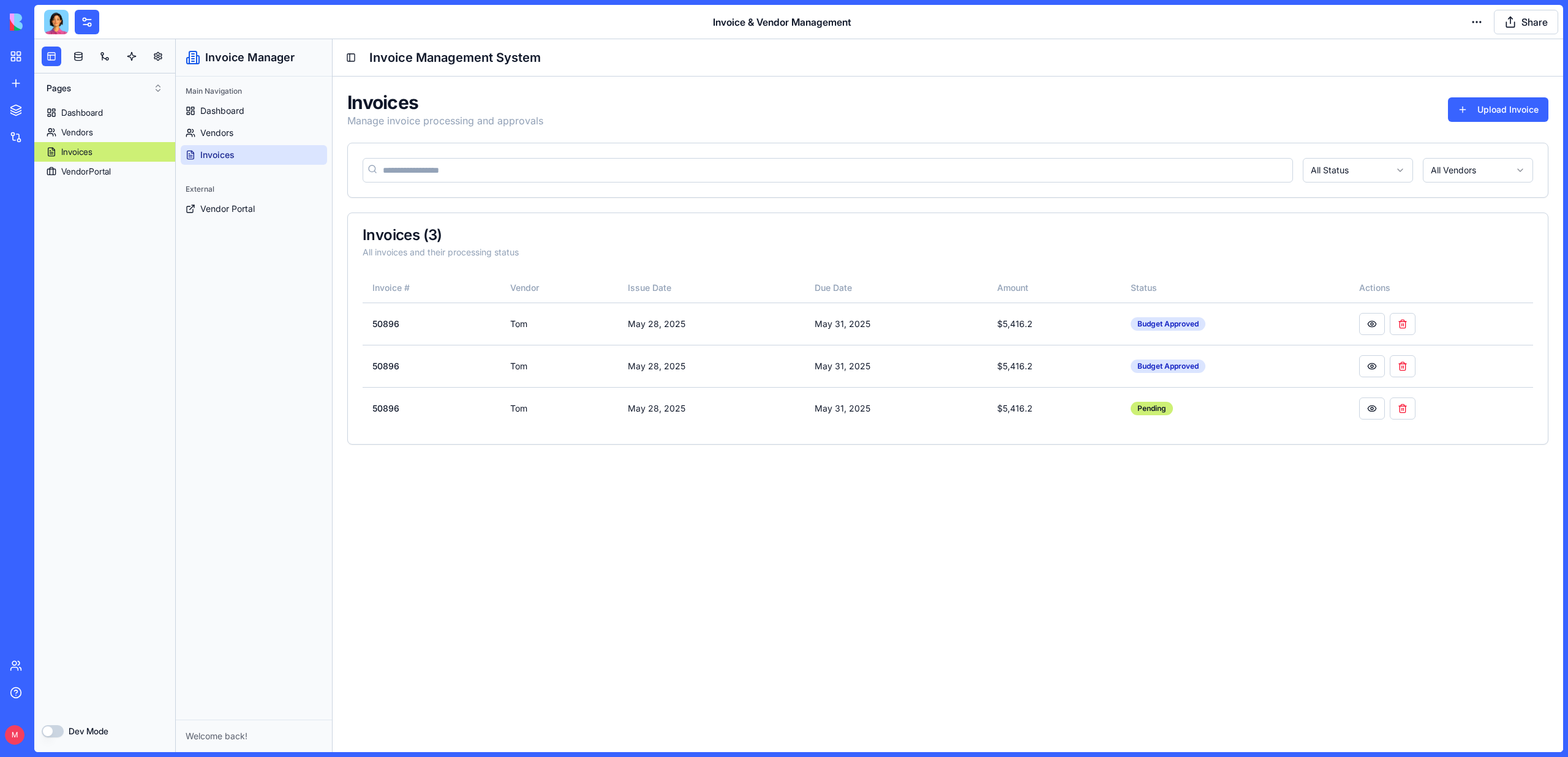 click at bounding box center (56, 22) 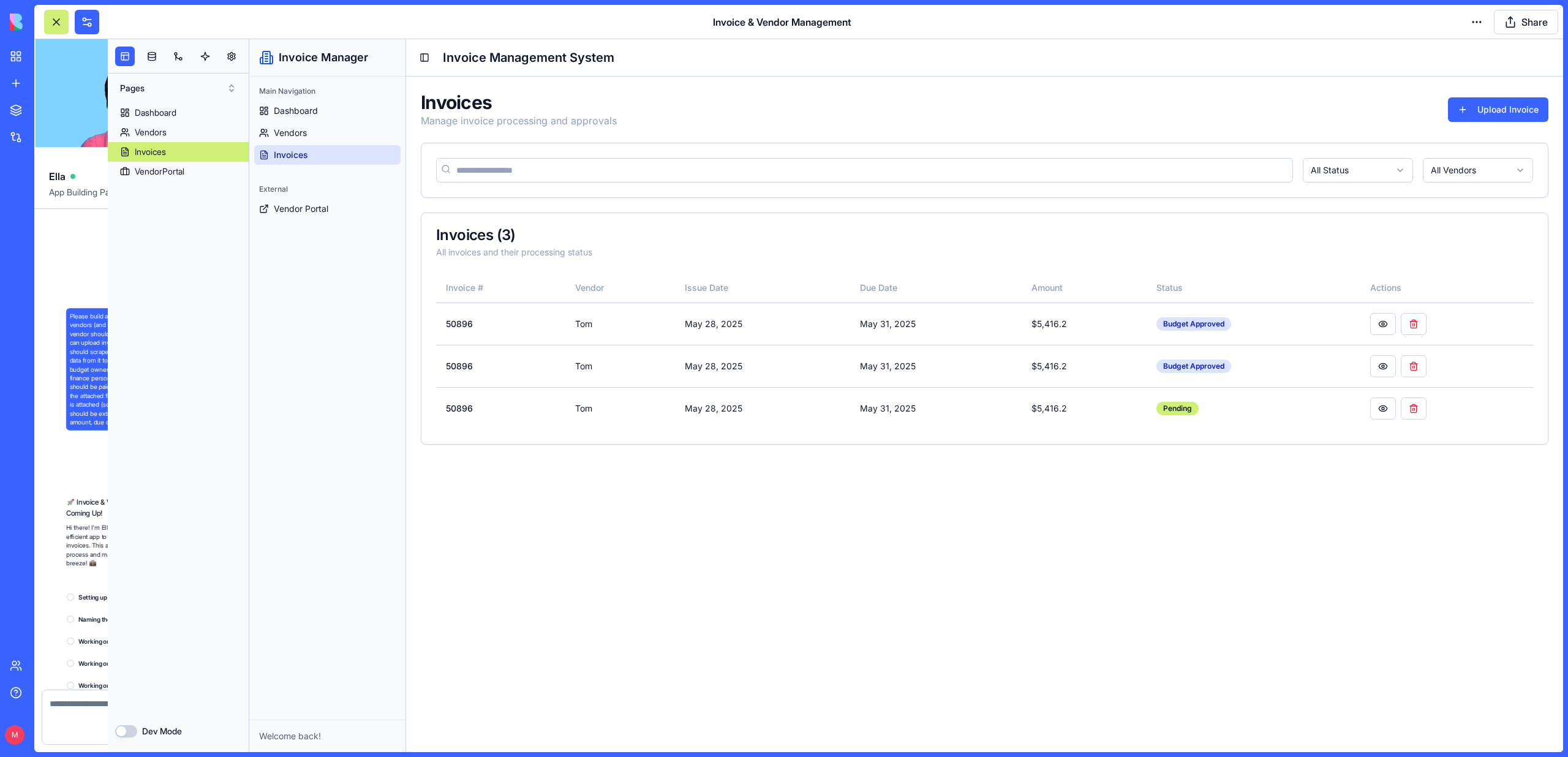 scroll, scrollTop: 8277, scrollLeft: 0, axis: vertical 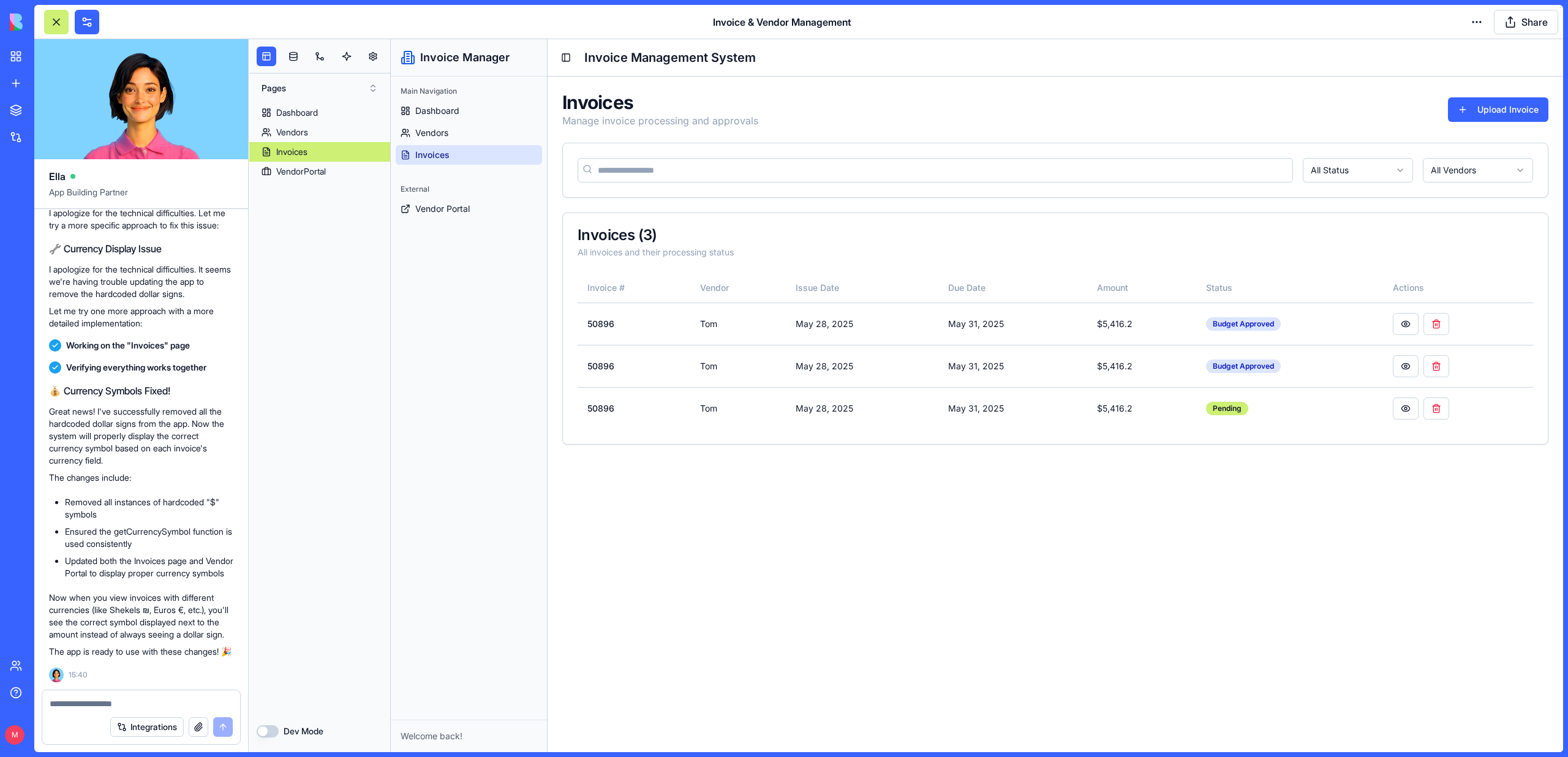 click at bounding box center (141, 704) 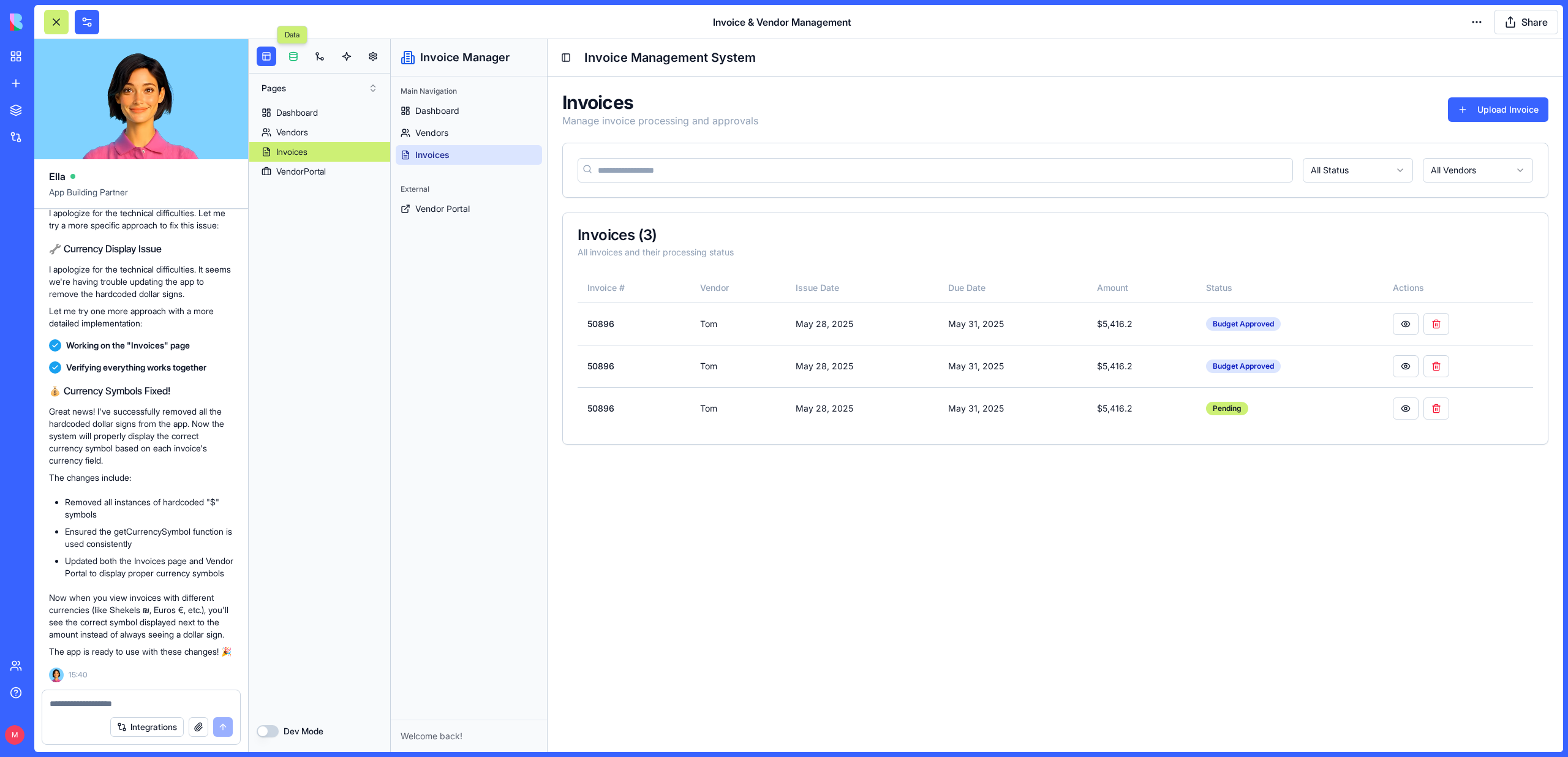 click at bounding box center [293, 56] 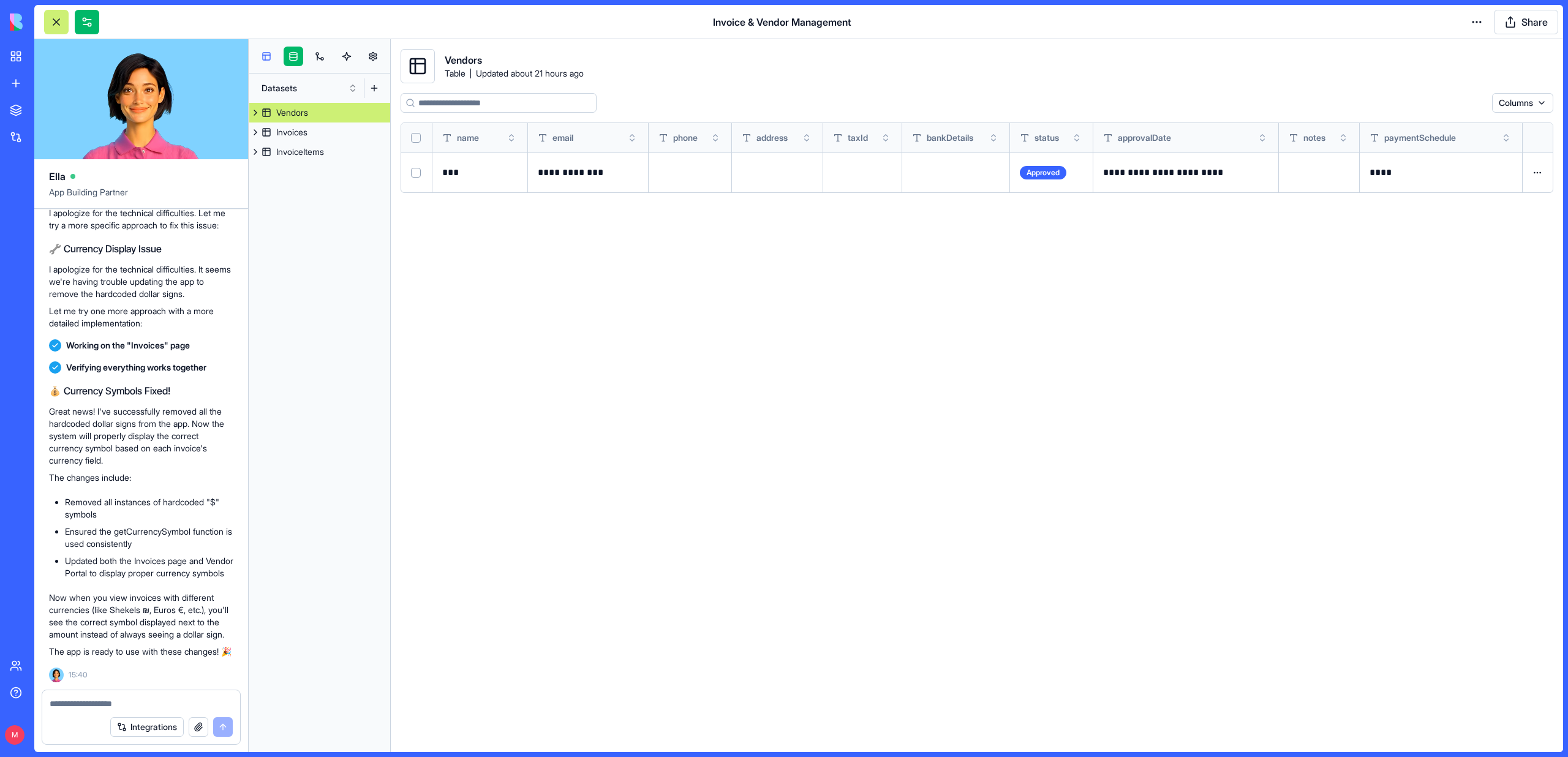 click at bounding box center (266, 56) 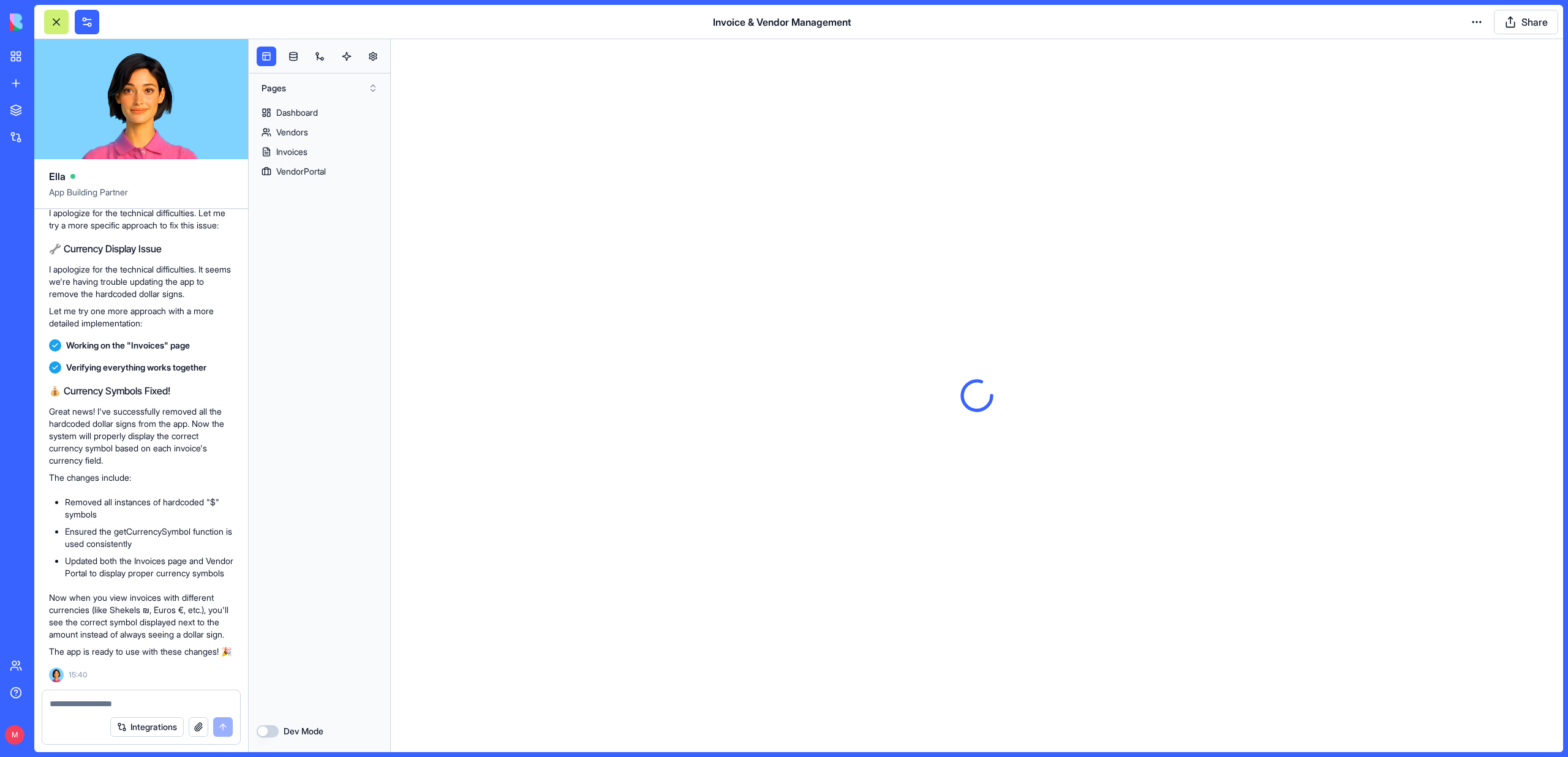 scroll, scrollTop: 0, scrollLeft: 0, axis: both 